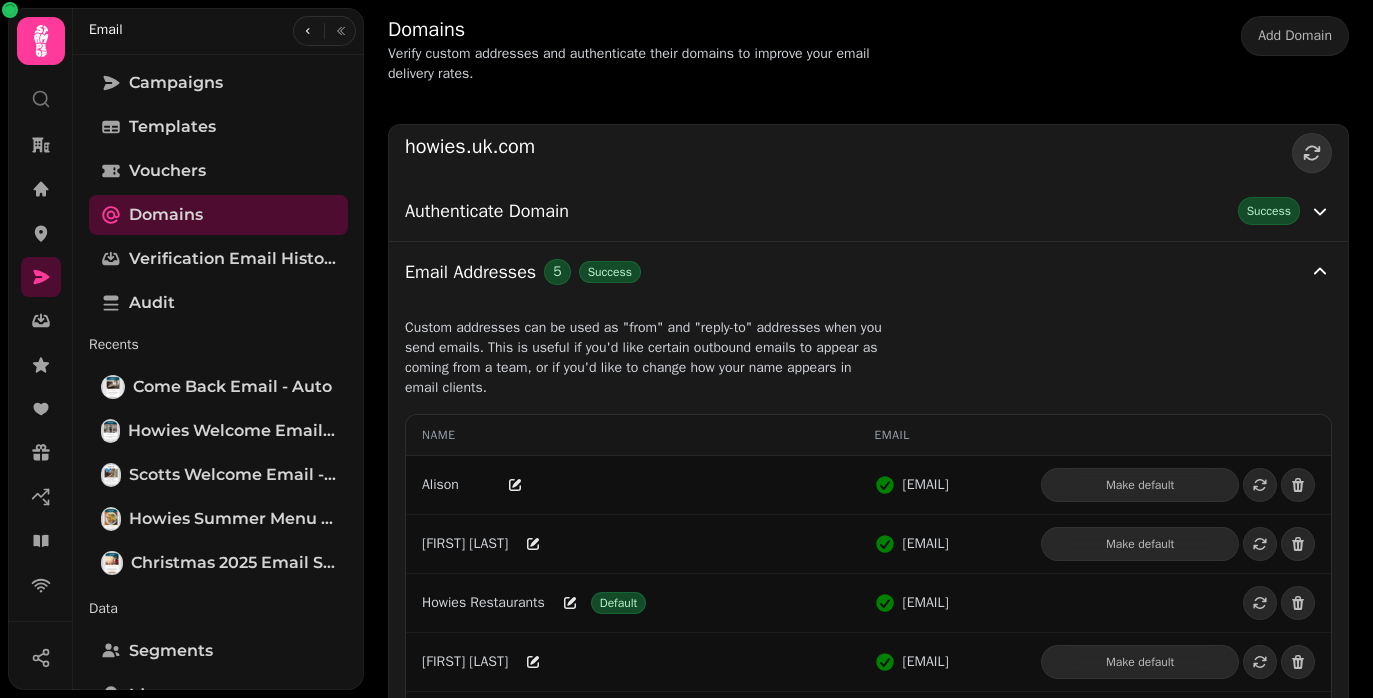 scroll, scrollTop: 0, scrollLeft: 0, axis: both 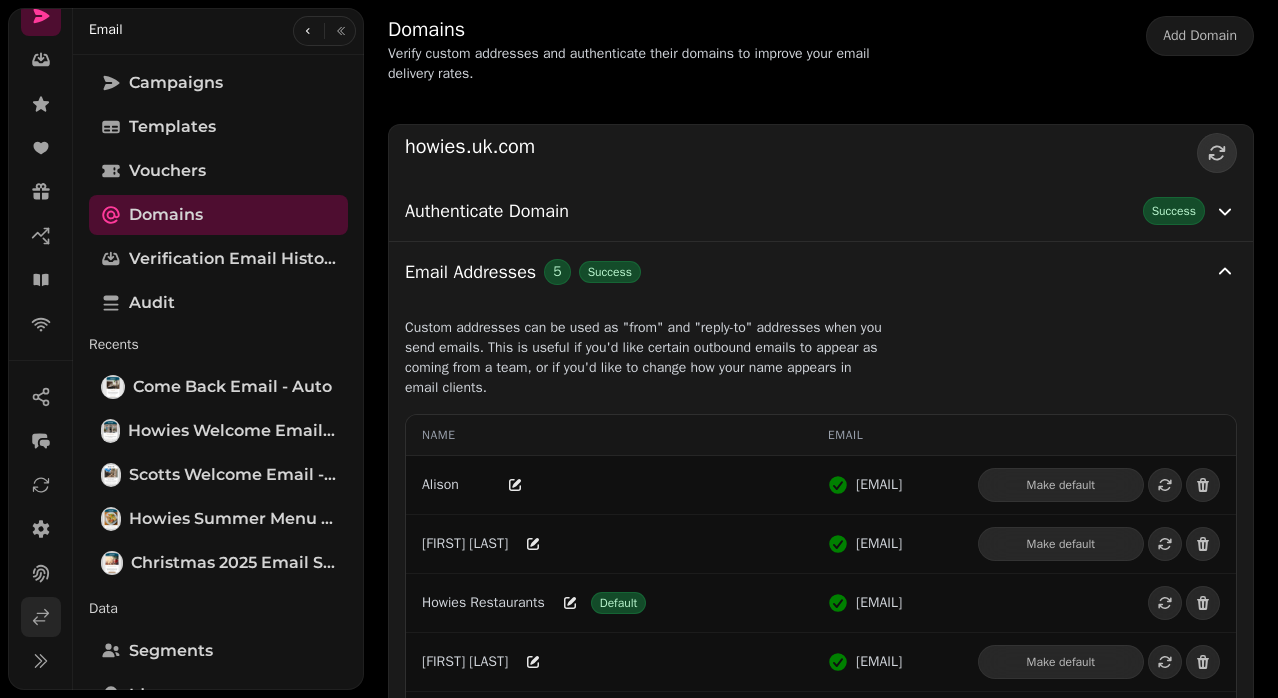 click 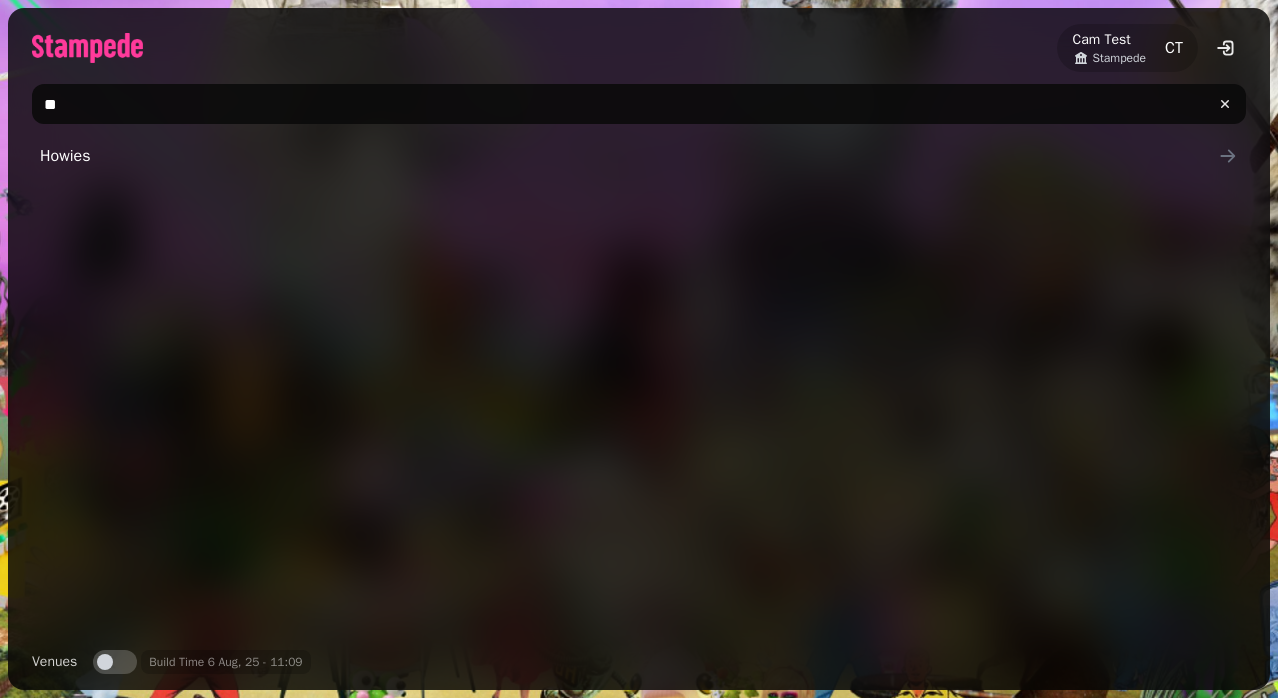 type on "*" 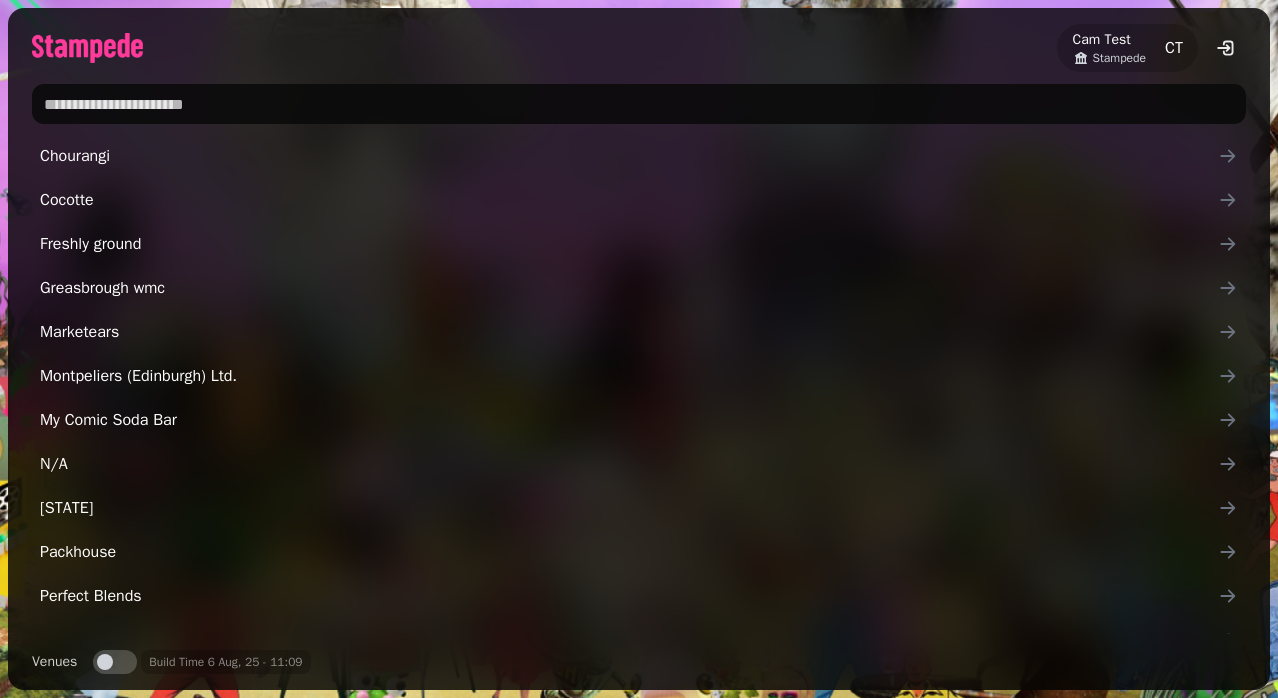 click at bounding box center (639, 104) 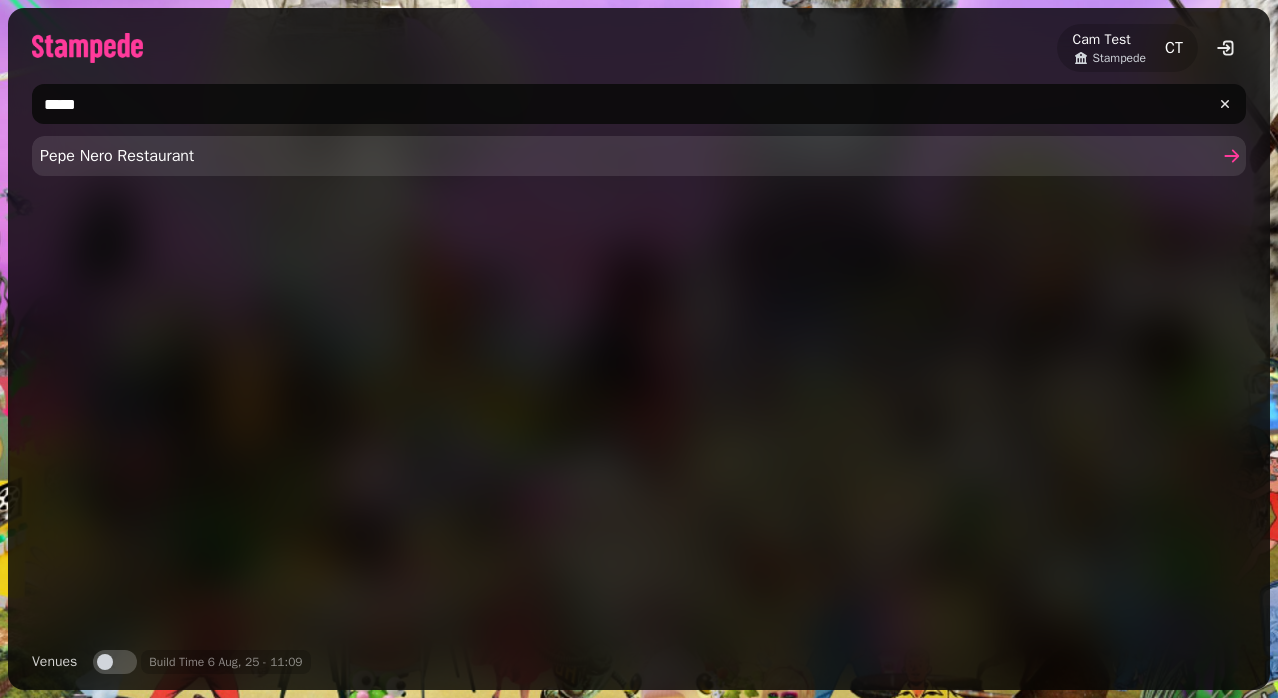 type on "****" 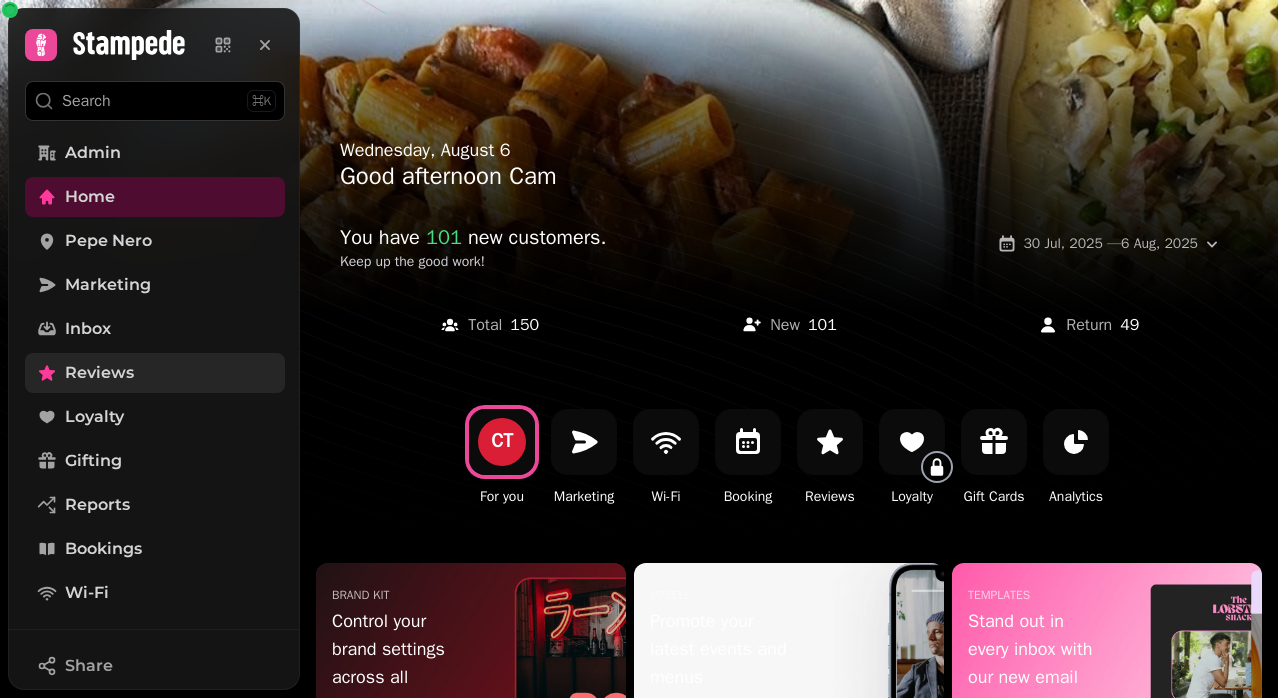 click on "Reviews" at bounding box center [99, 373] 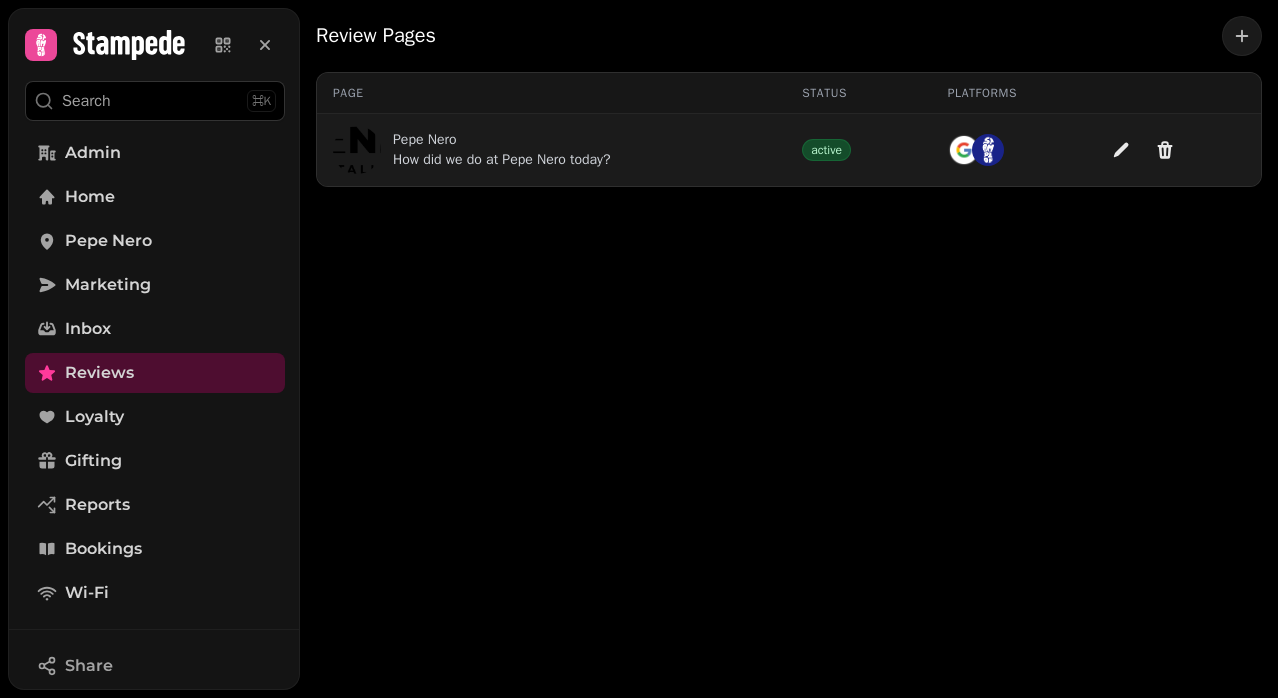 click on "How did we do at Pepe Nero today?" at bounding box center [502, 160] 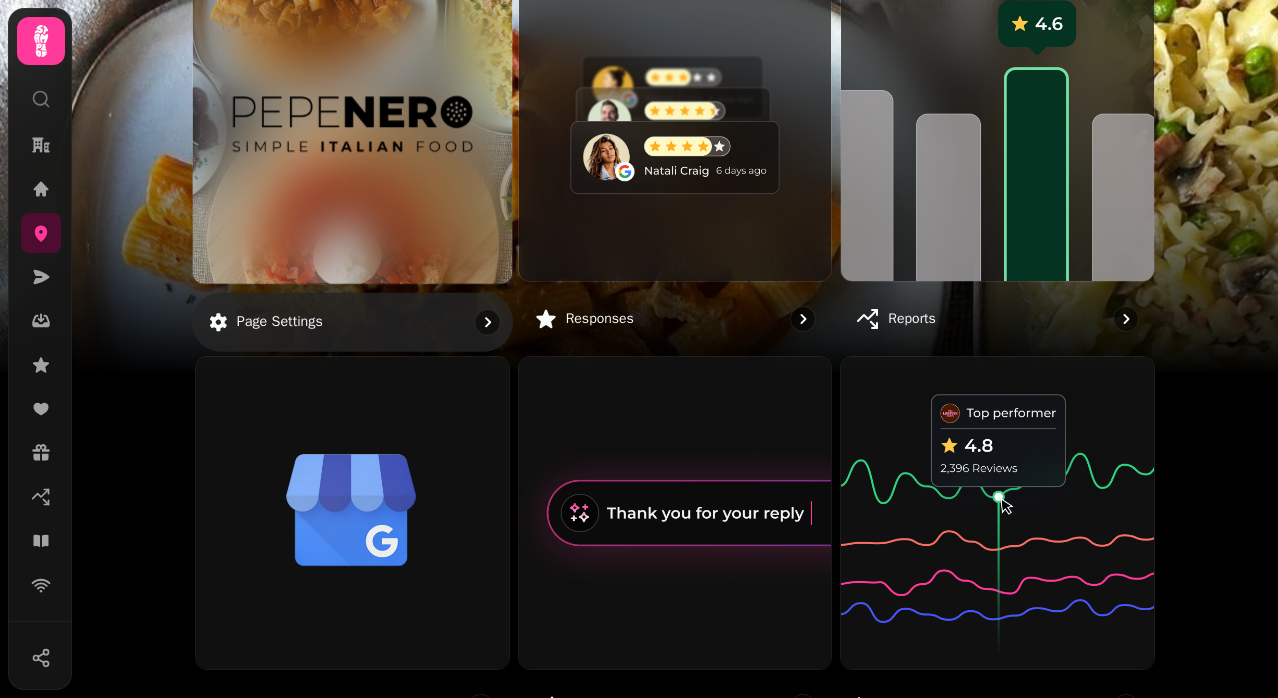scroll, scrollTop: 269, scrollLeft: 0, axis: vertical 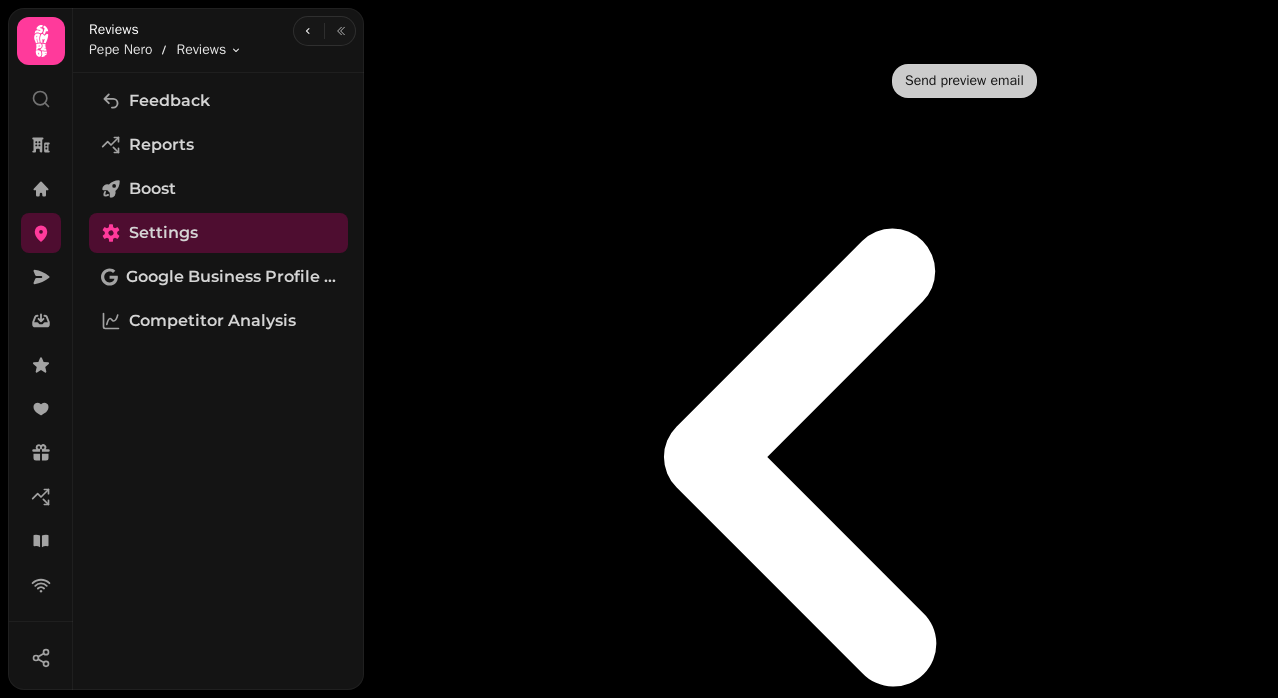 click 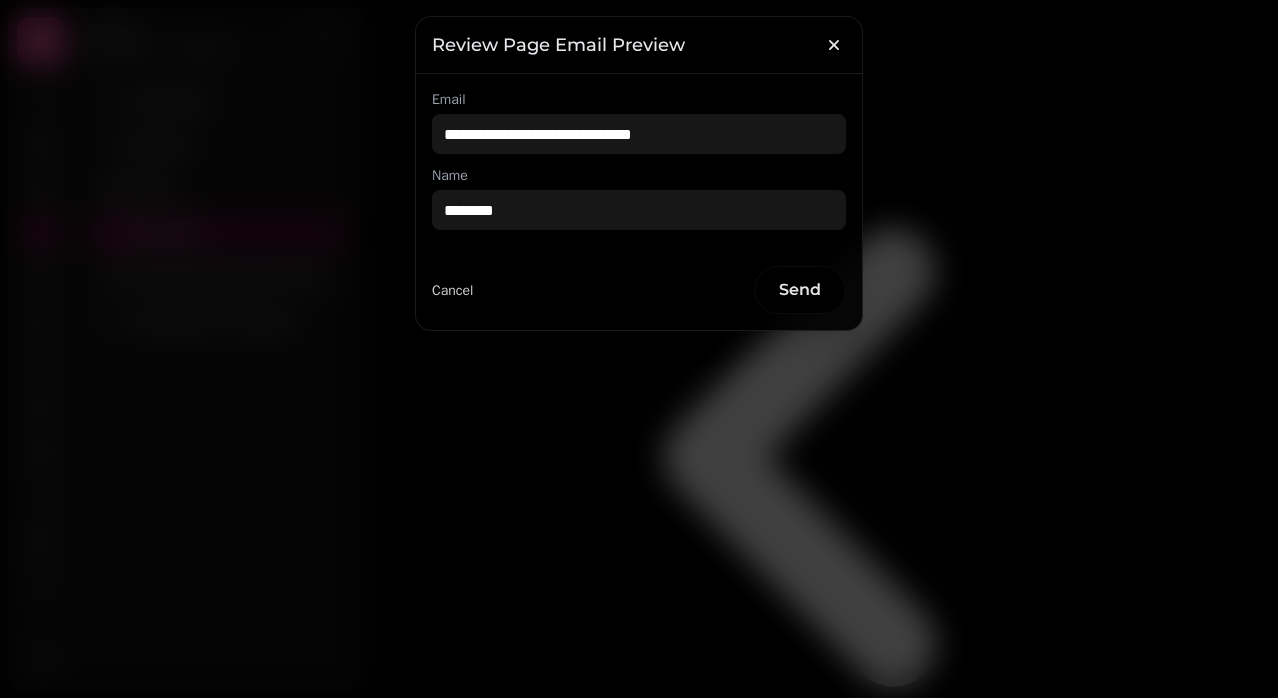 click on "Send" at bounding box center (800, 290) 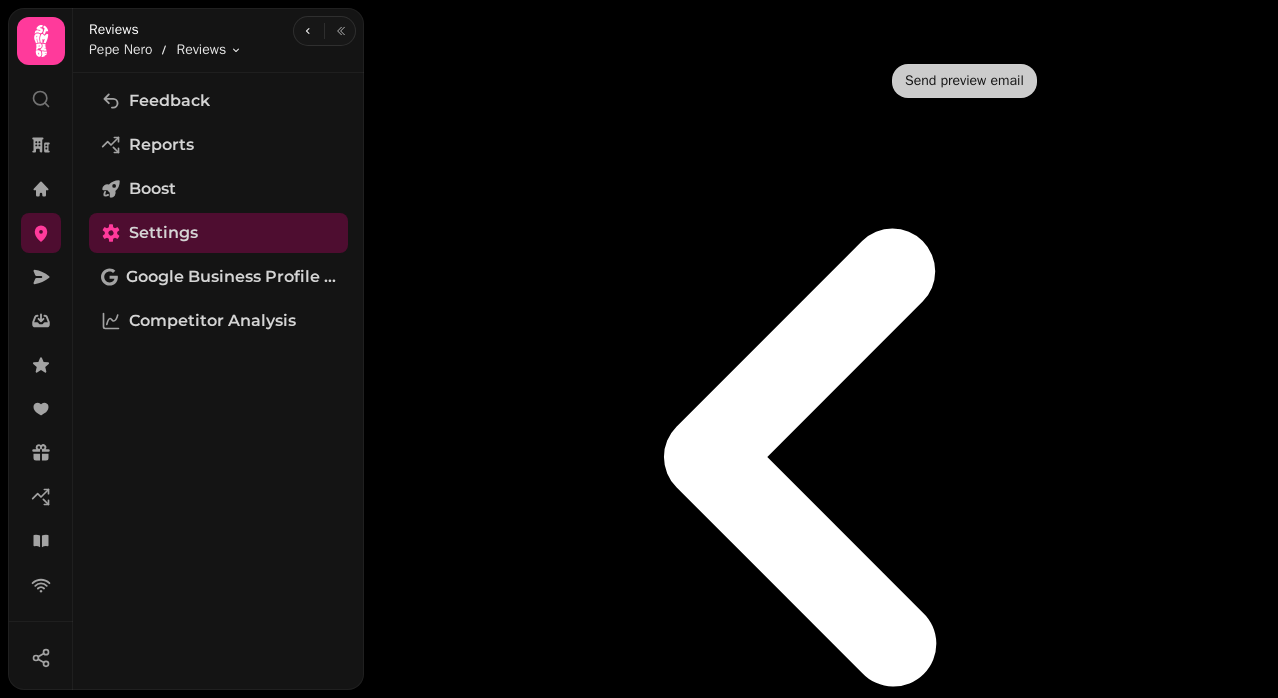 scroll, scrollTop: 37, scrollLeft: 0, axis: vertical 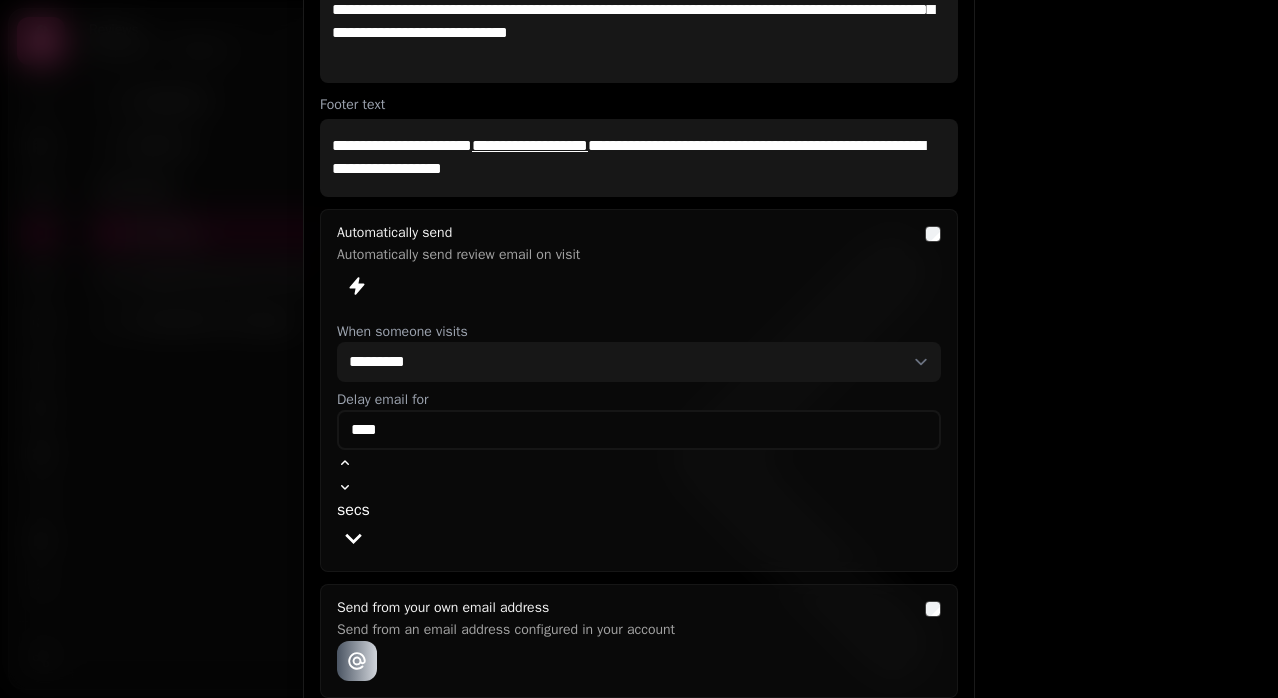 click on "Done" at bounding box center (367, 746) 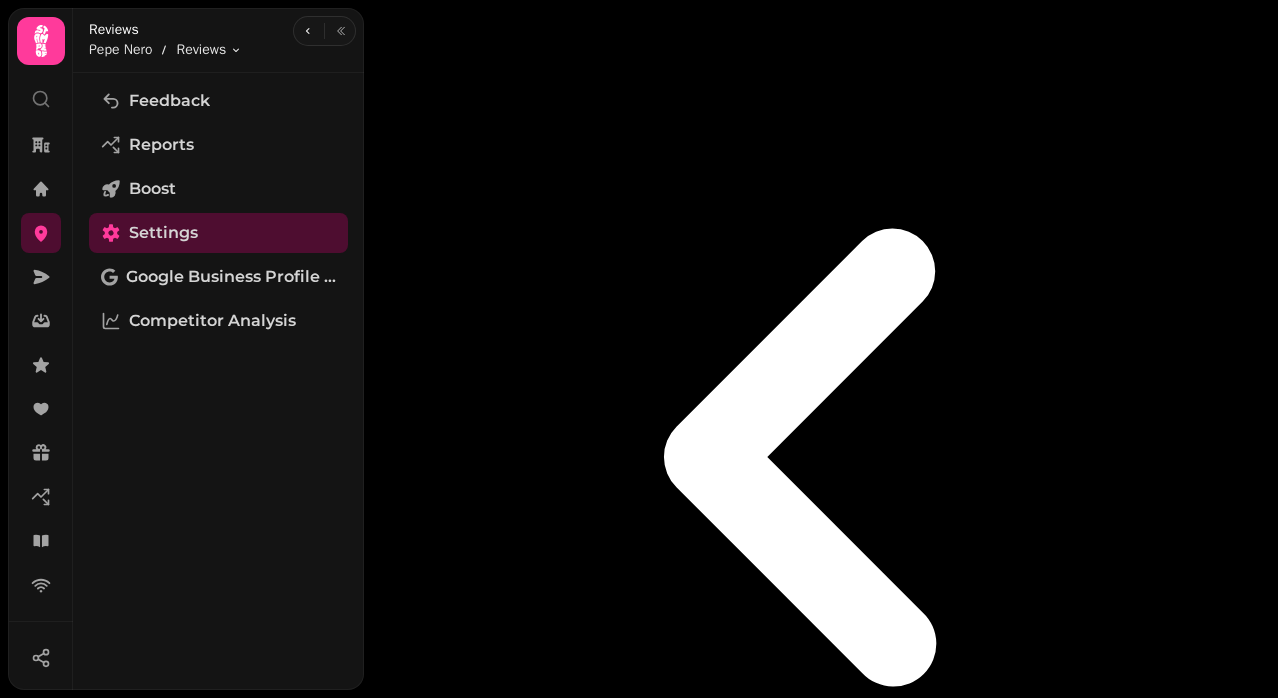 click on "Save" at bounding box center (1223, 1006) 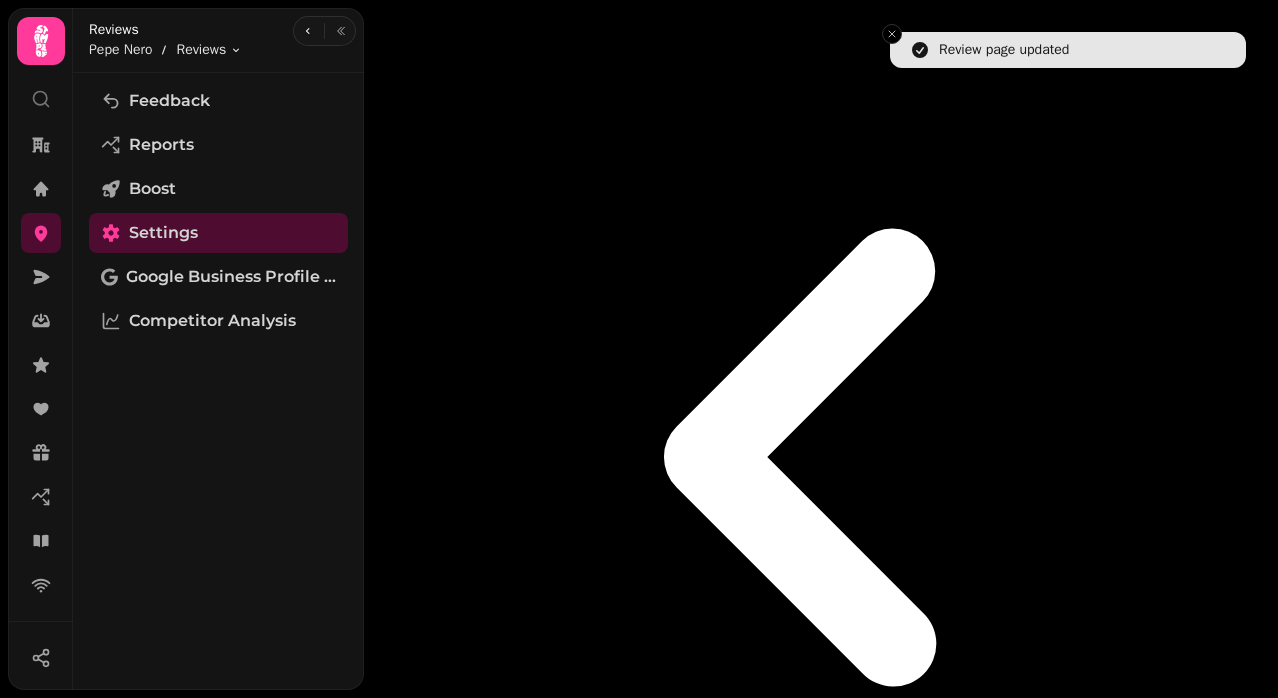 scroll, scrollTop: 0, scrollLeft: 0, axis: both 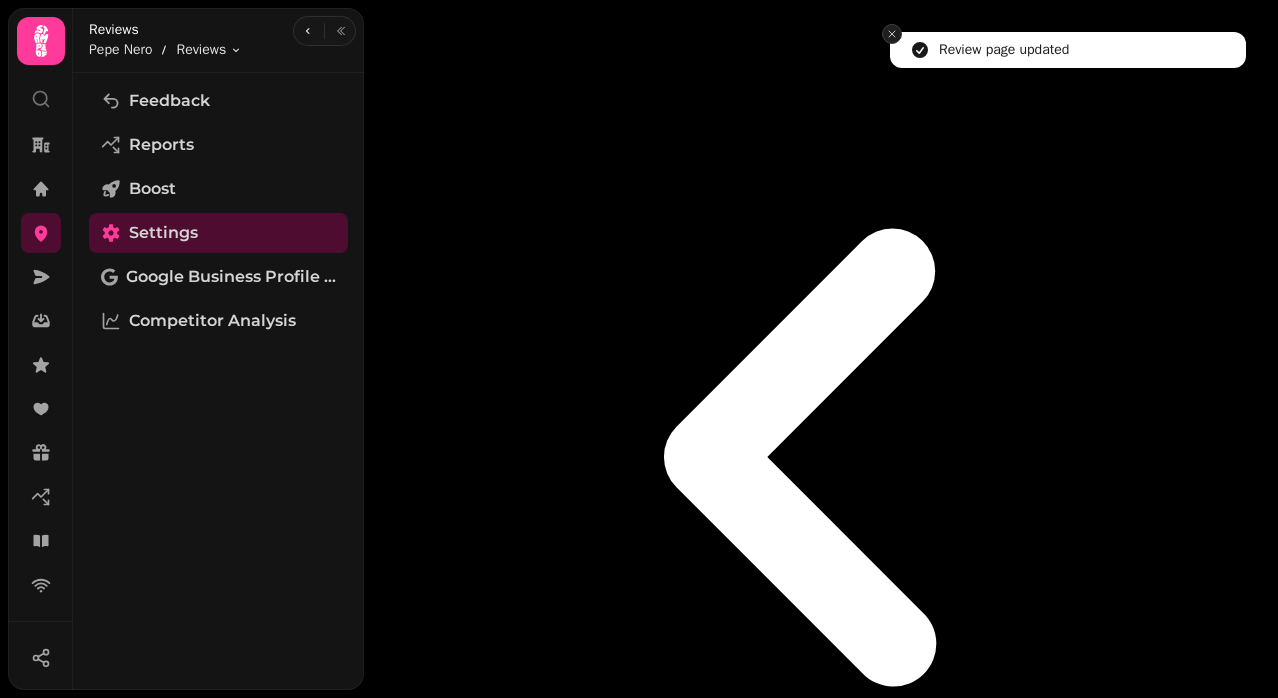 click 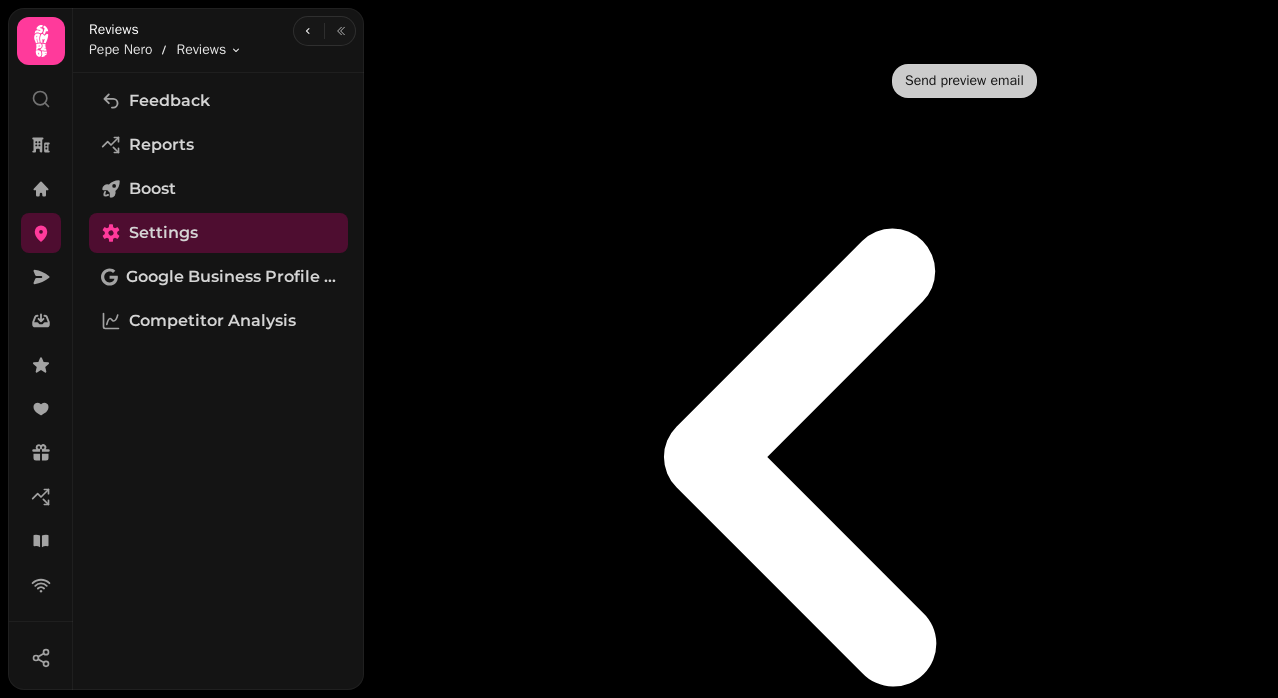 click 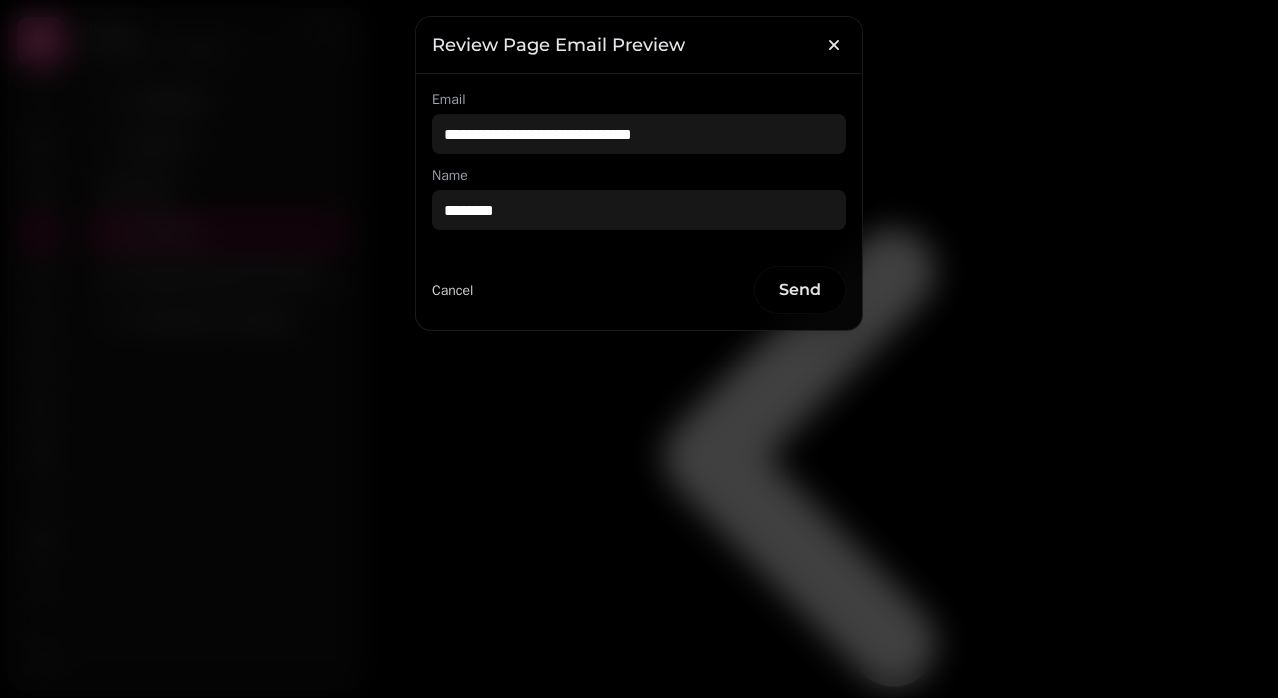 click on "Send" at bounding box center [800, 290] 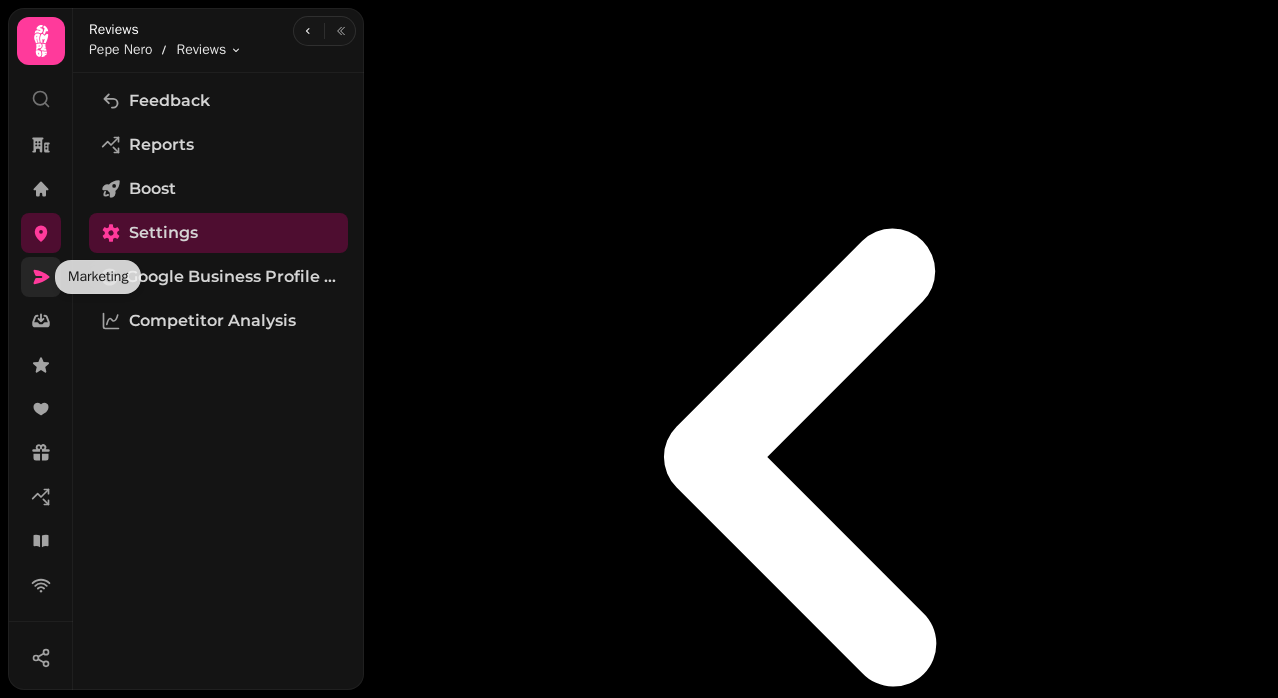 click 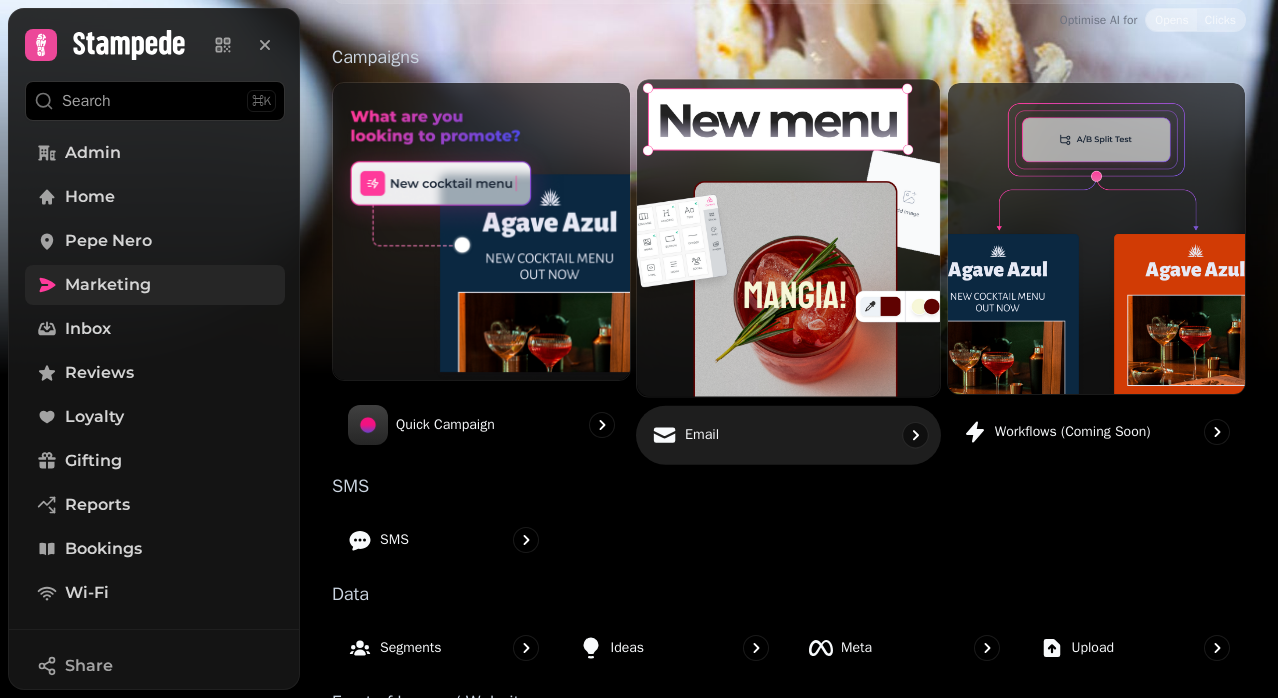 click on "Email" at bounding box center (788, 435) 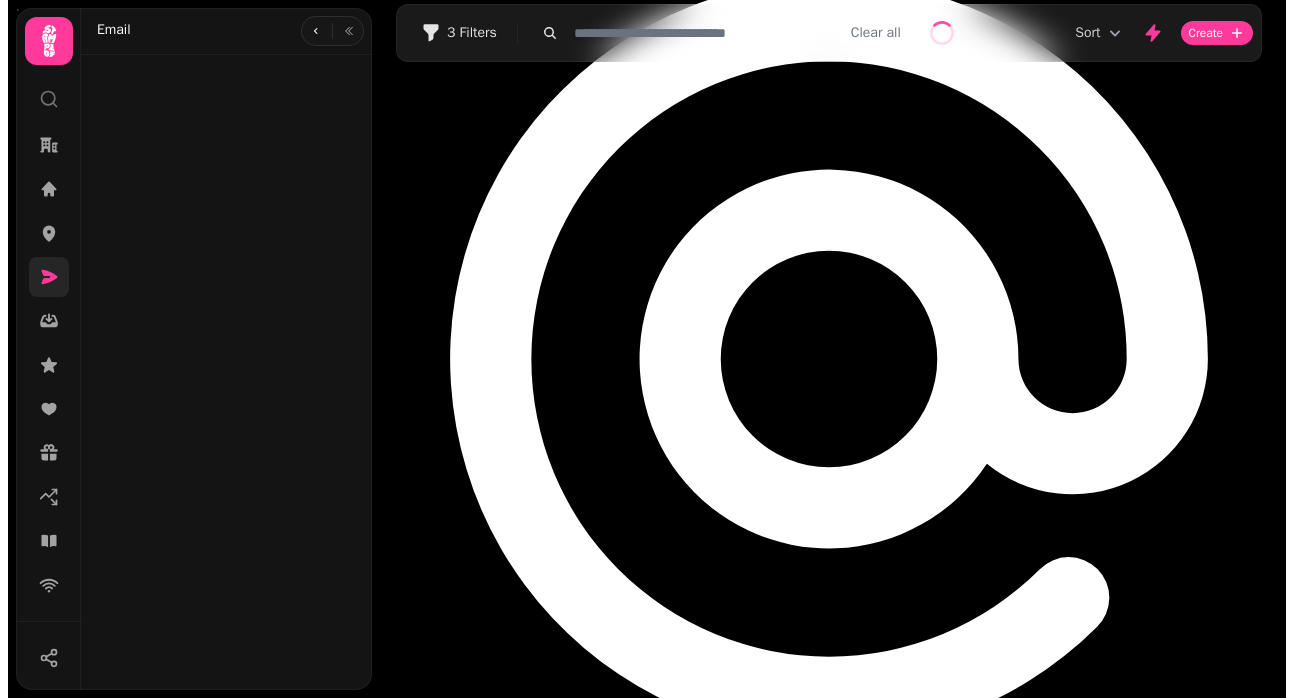 scroll, scrollTop: 0, scrollLeft: 0, axis: both 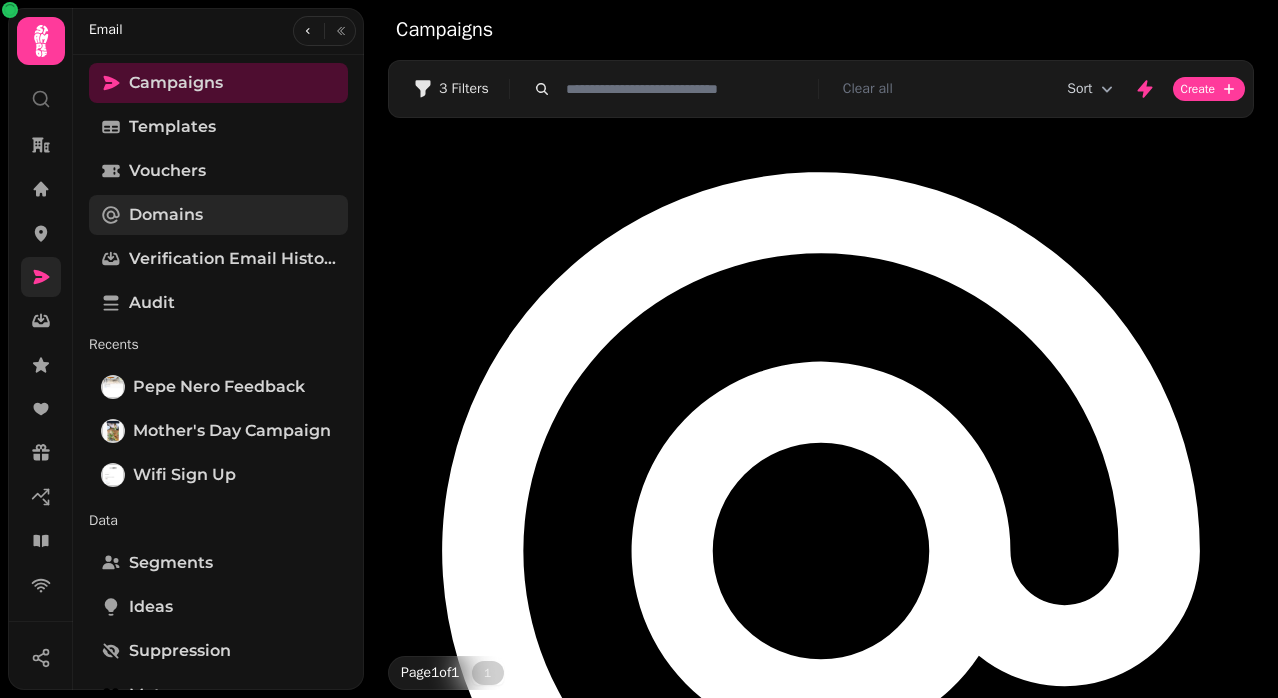 click on "Domains" at bounding box center [166, 215] 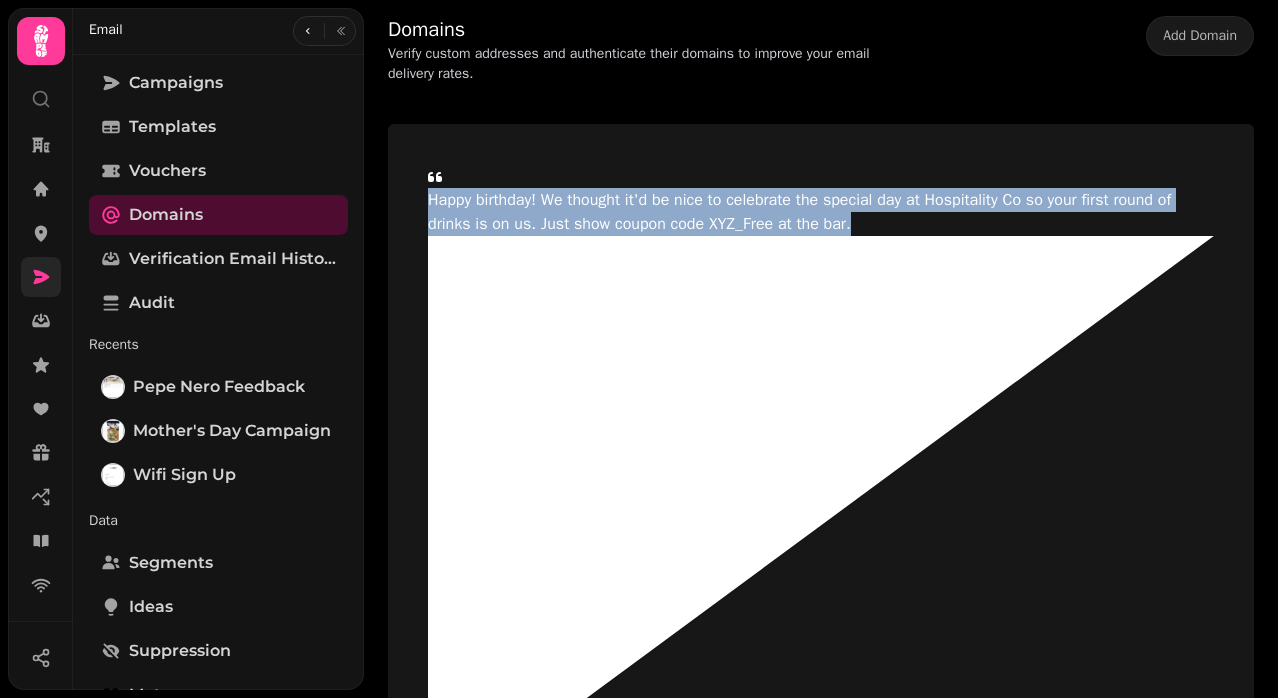 drag, startPoint x: 502, startPoint y: 216, endPoint x: 848, endPoint y: 368, distance: 377.91534 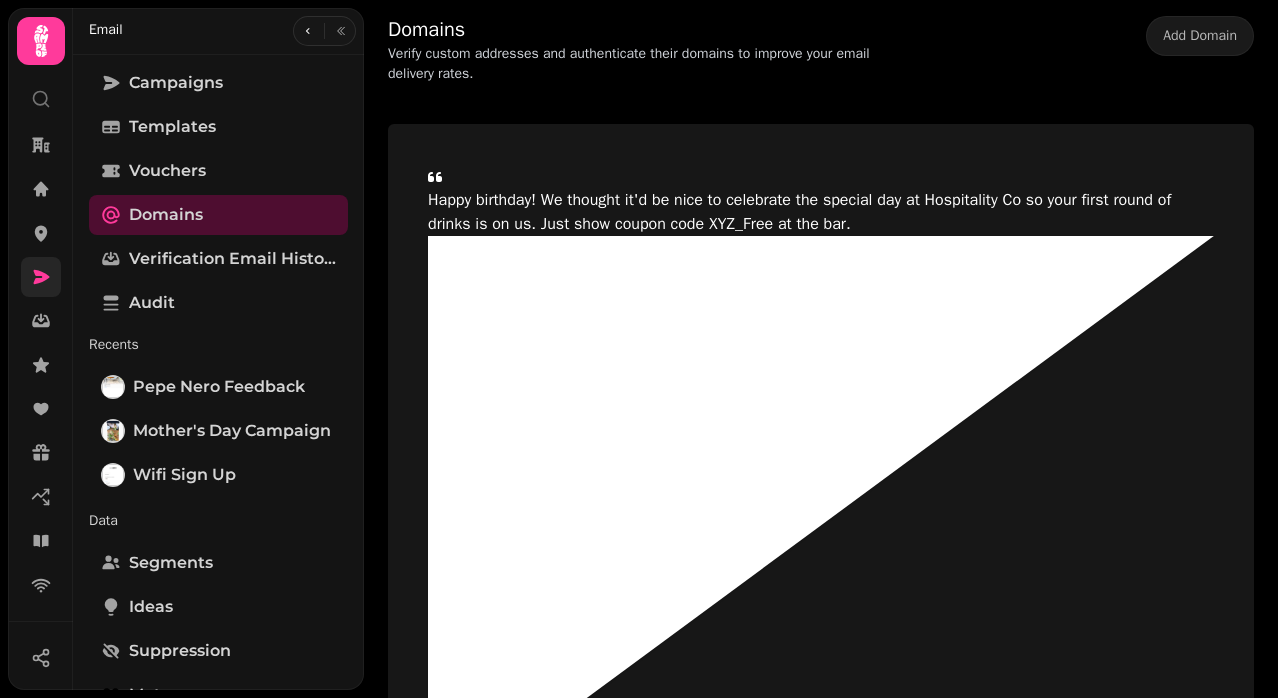 click on "Add domain" at bounding box center [821, 1478] 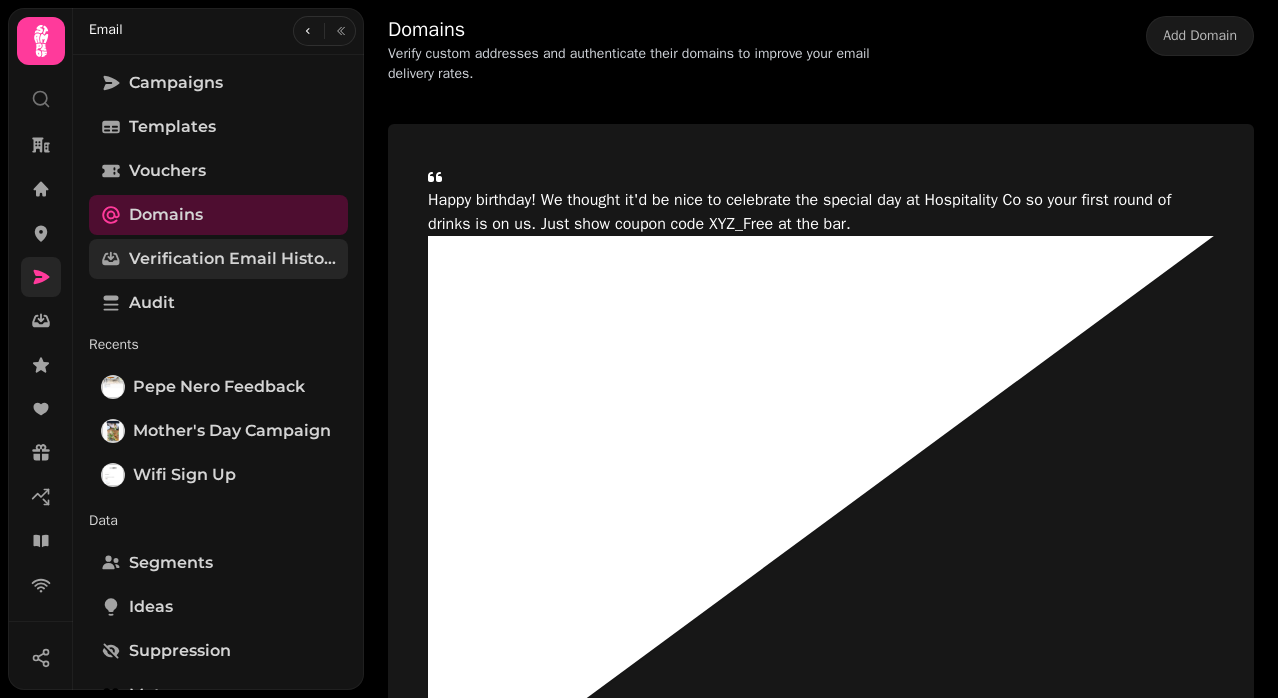 click on "Verification email history" at bounding box center (232, 259) 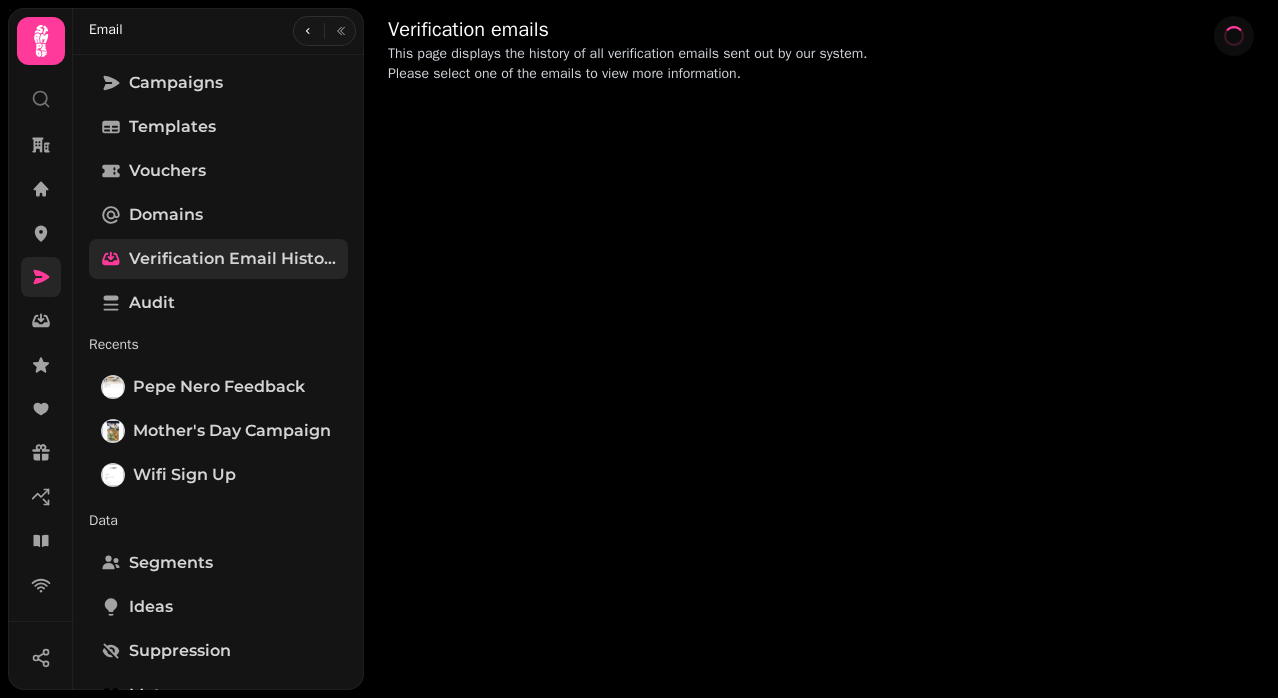 select on "**" 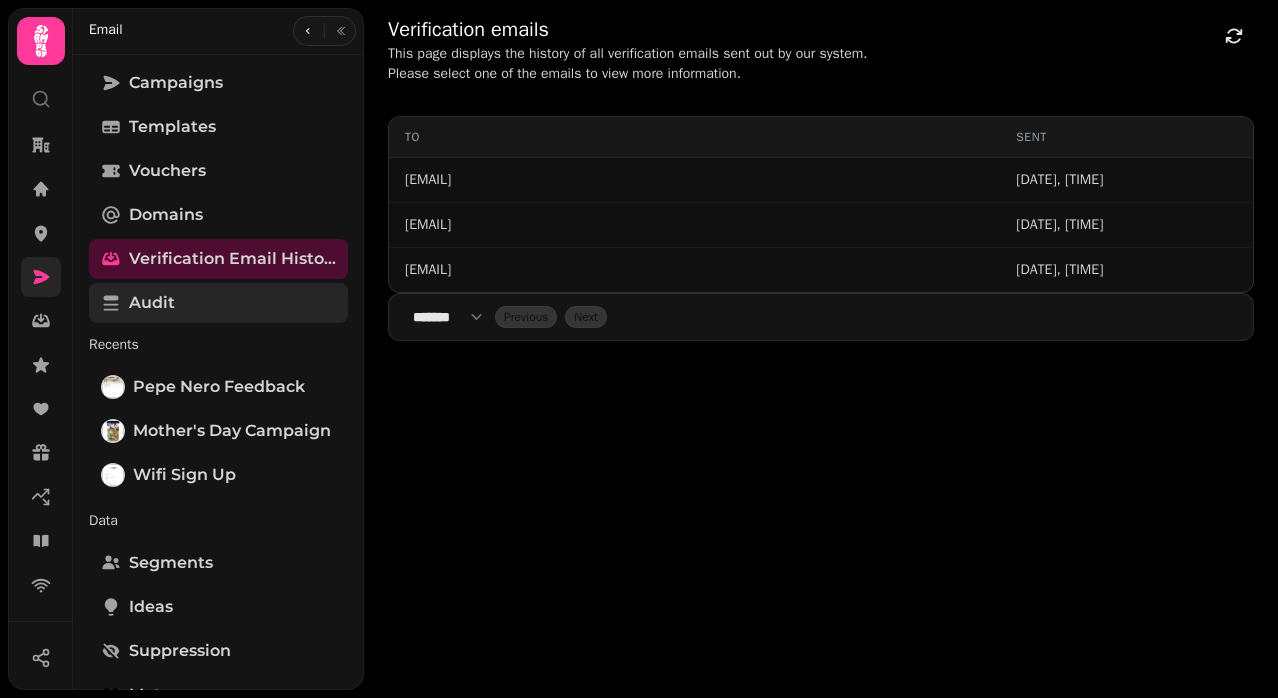 click on "Audit" at bounding box center (152, 303) 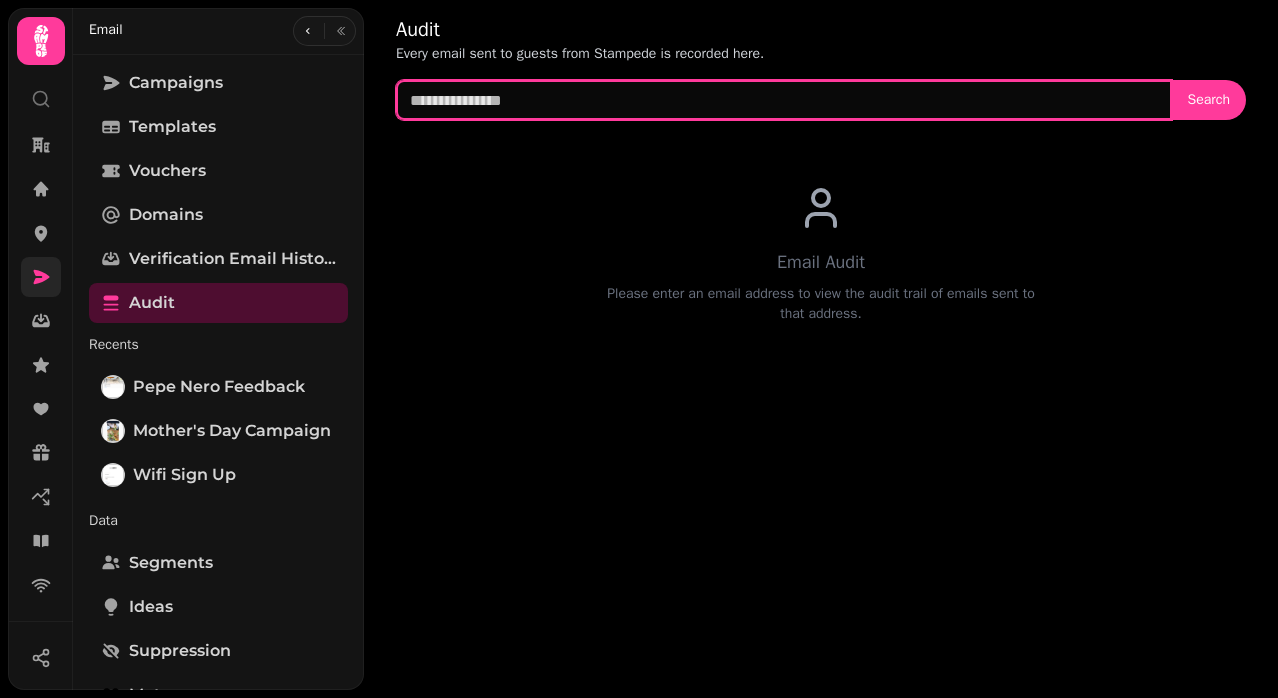 click at bounding box center (784, 100) 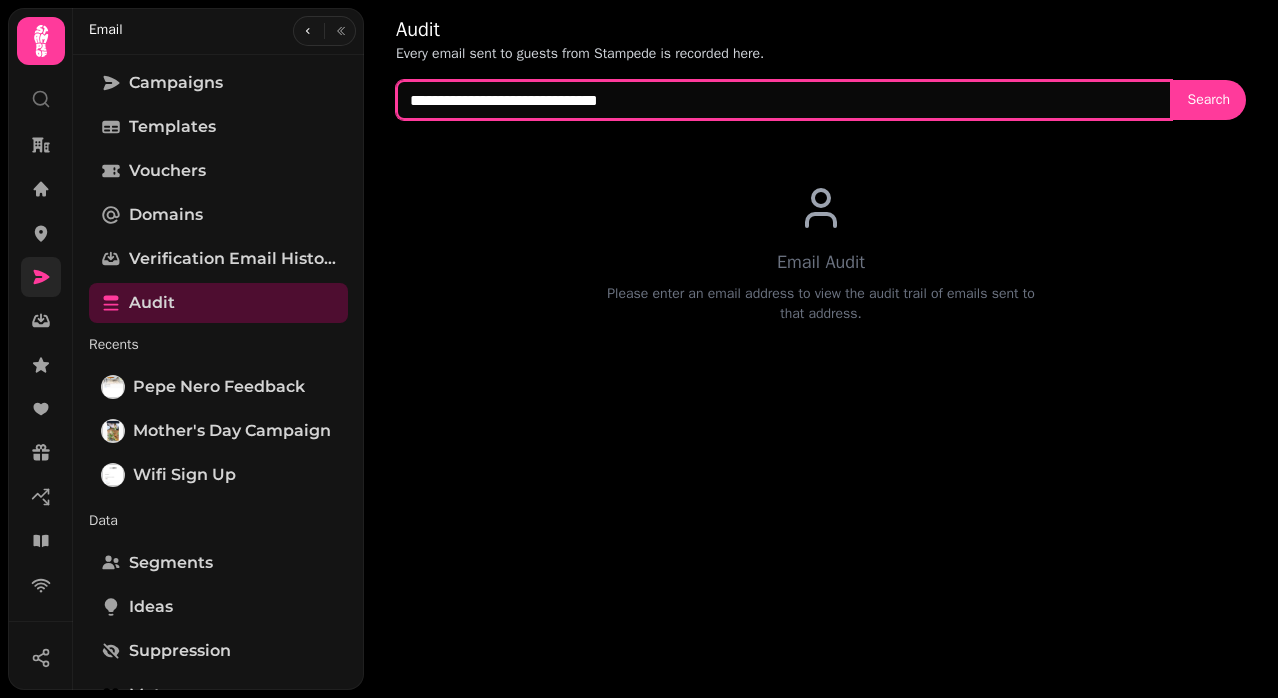 type on "**********" 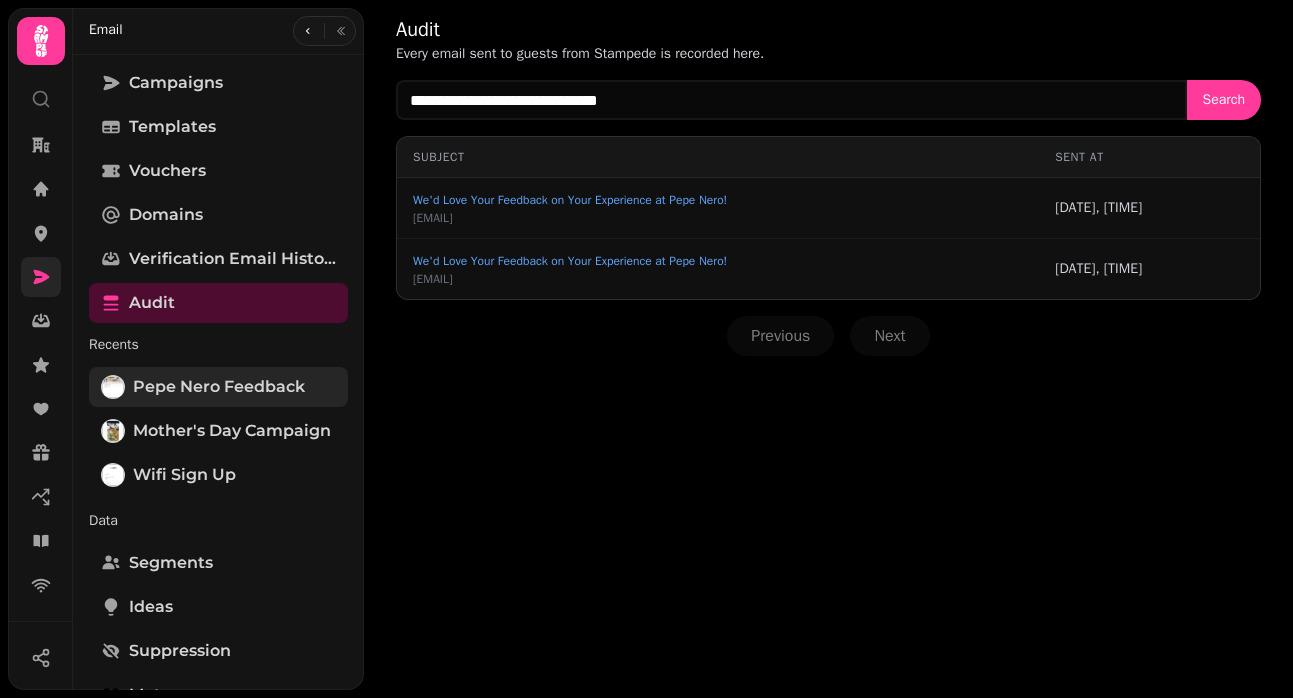 click on "Pepe Nero Feedback" at bounding box center (219, 387) 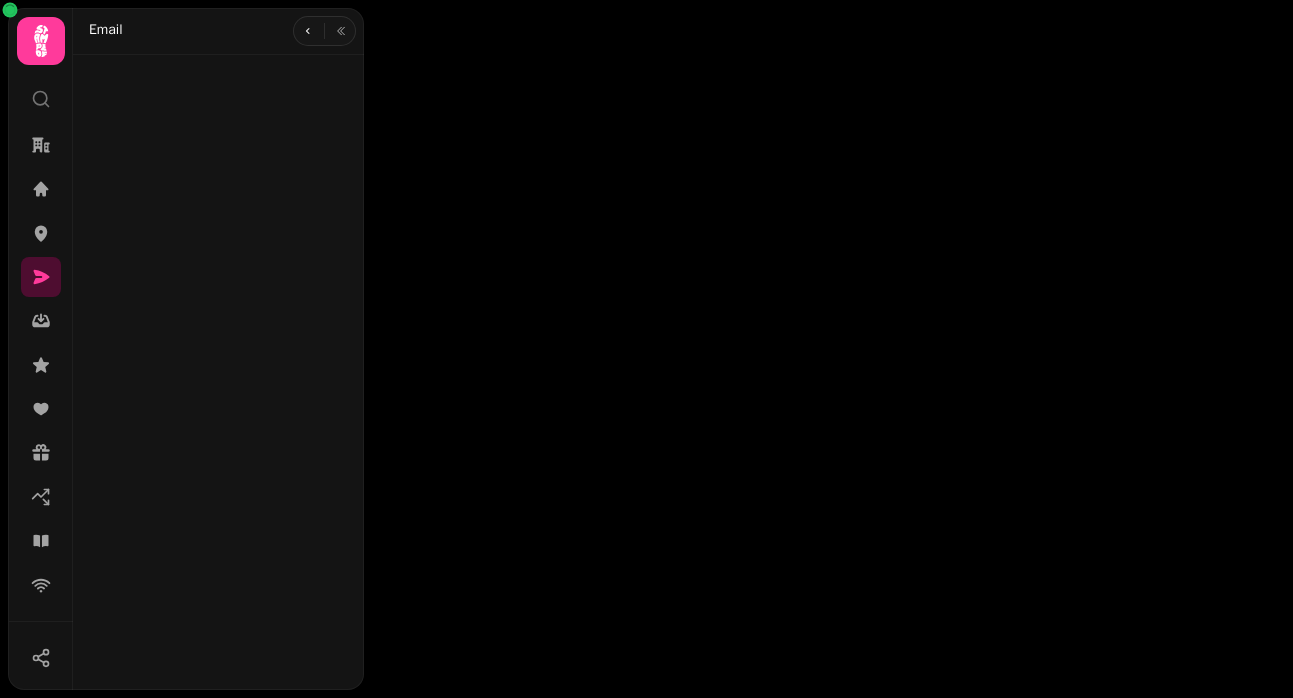 type on "**********" 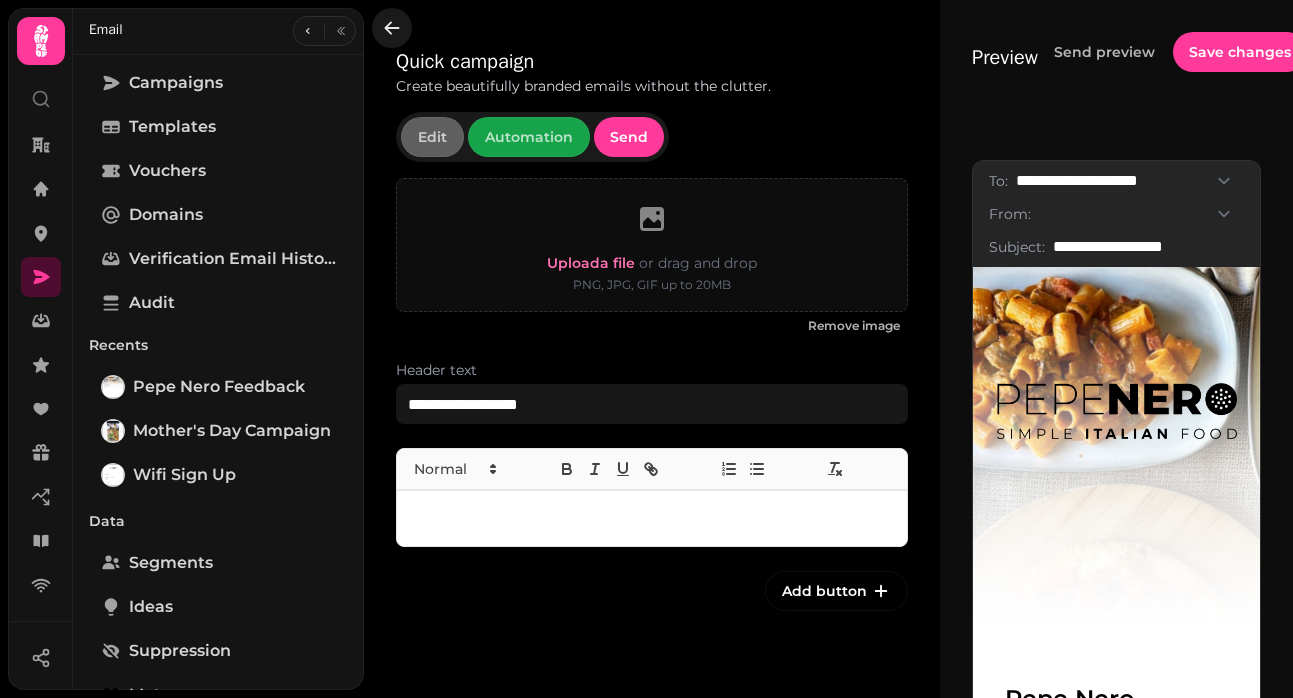 click 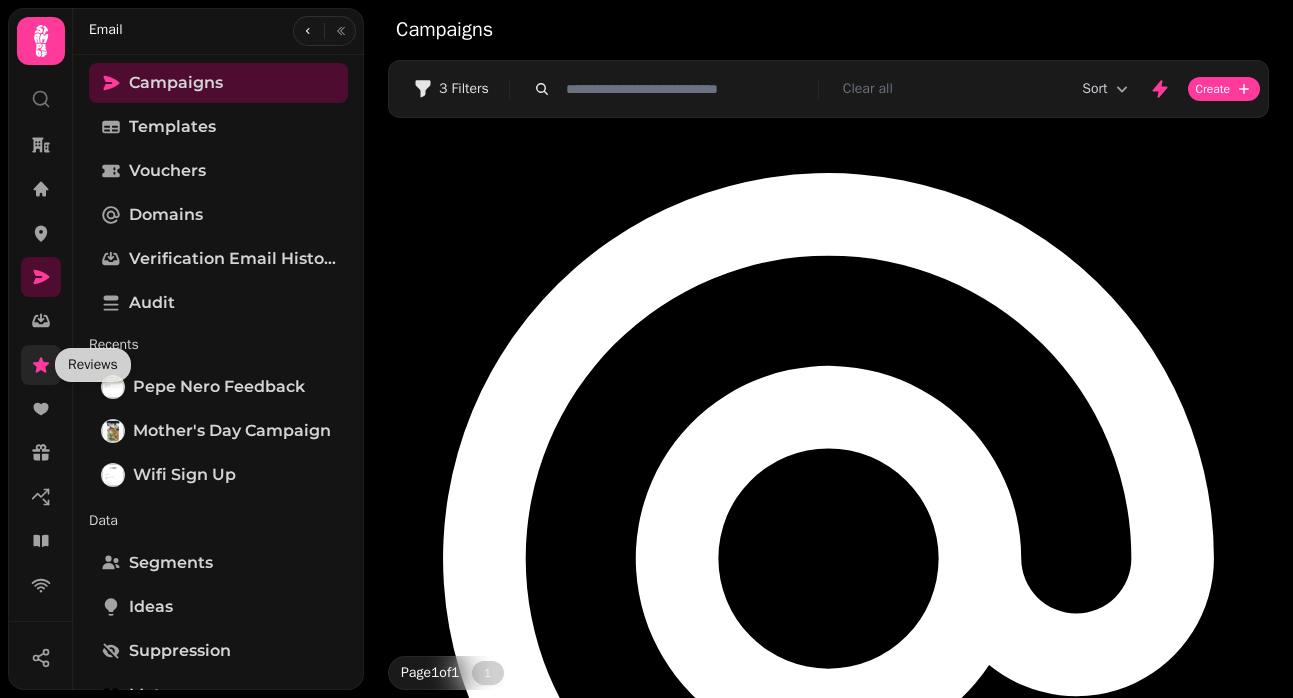 click 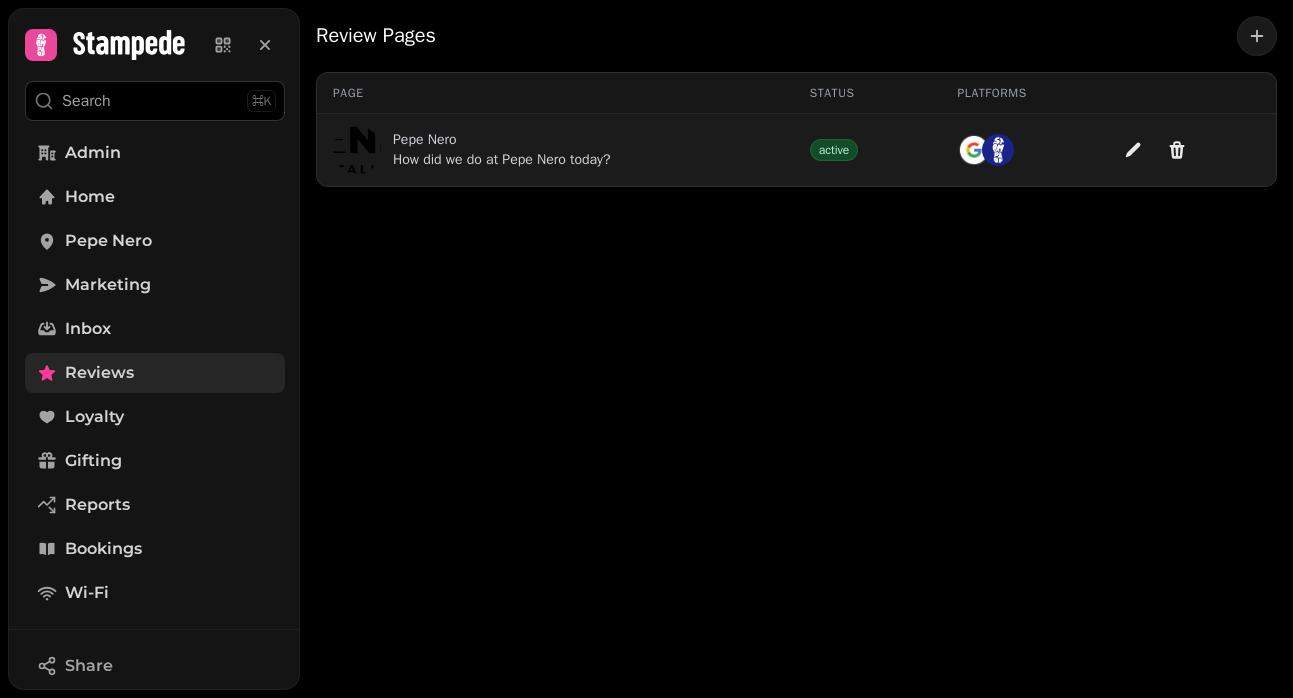 click on "How did we do at Pepe Nero today?" at bounding box center [502, 160] 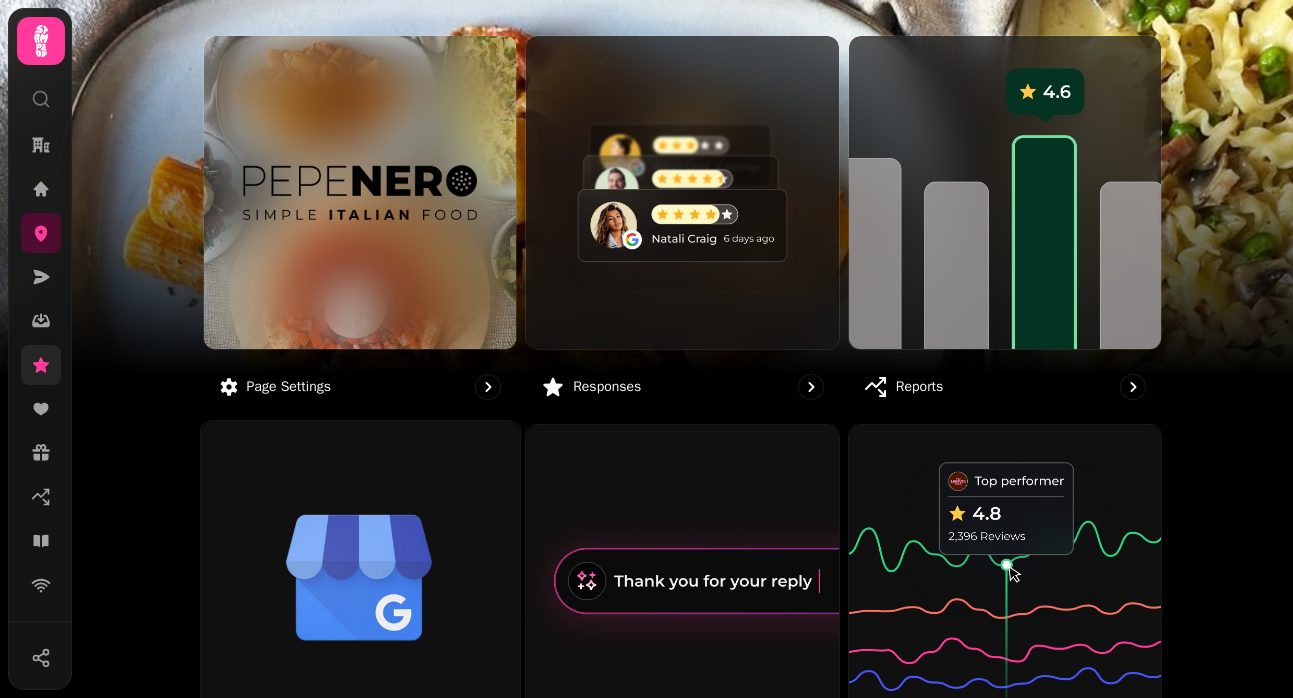 scroll, scrollTop: 188, scrollLeft: 0, axis: vertical 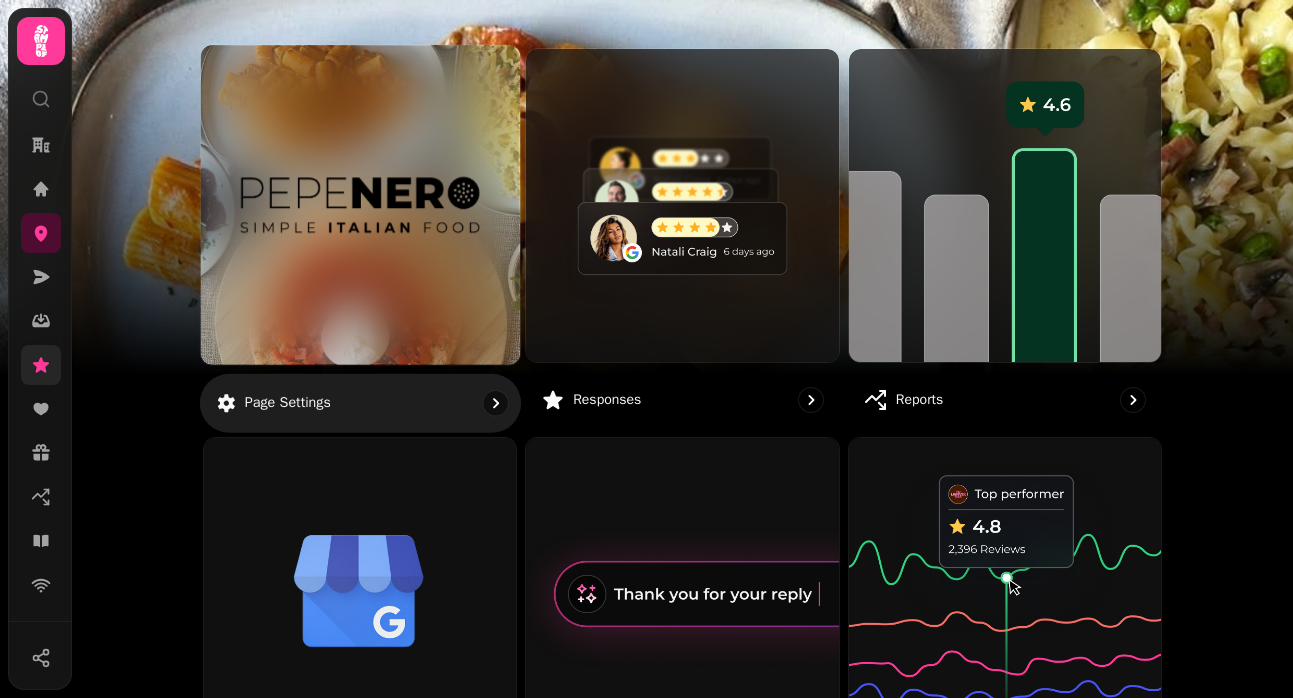 click at bounding box center (359, 204) 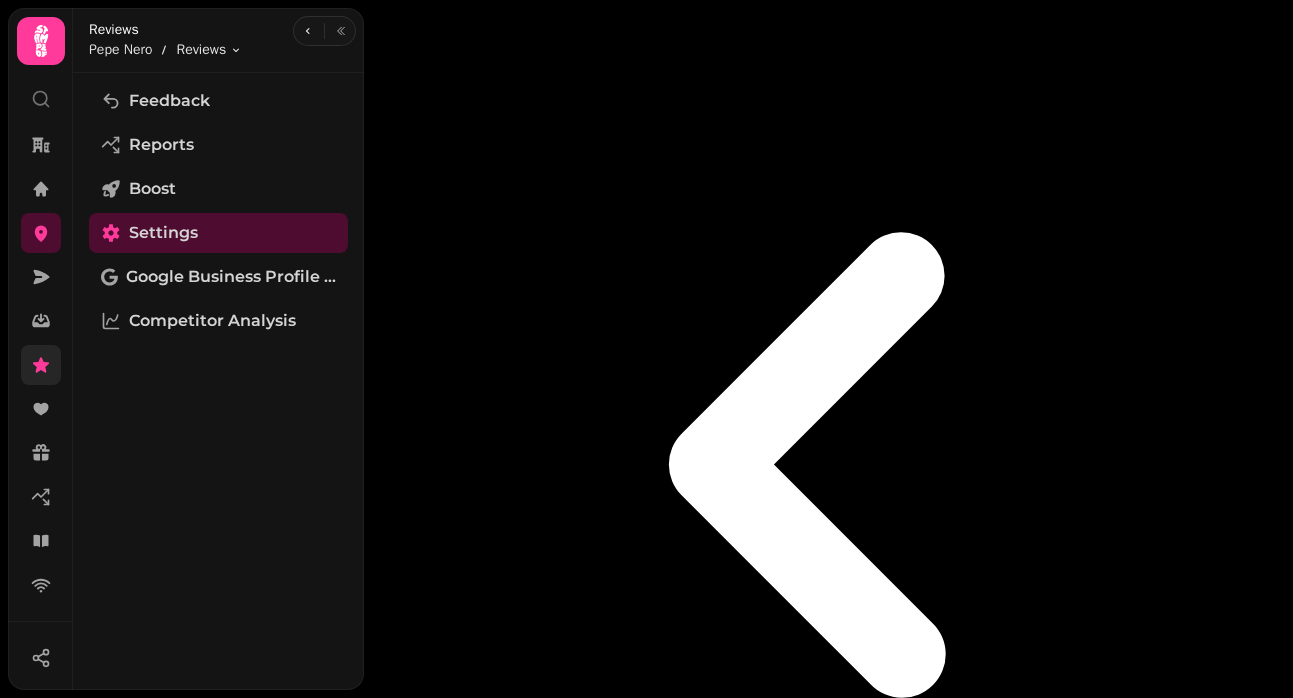 scroll, scrollTop: 0, scrollLeft: 0, axis: both 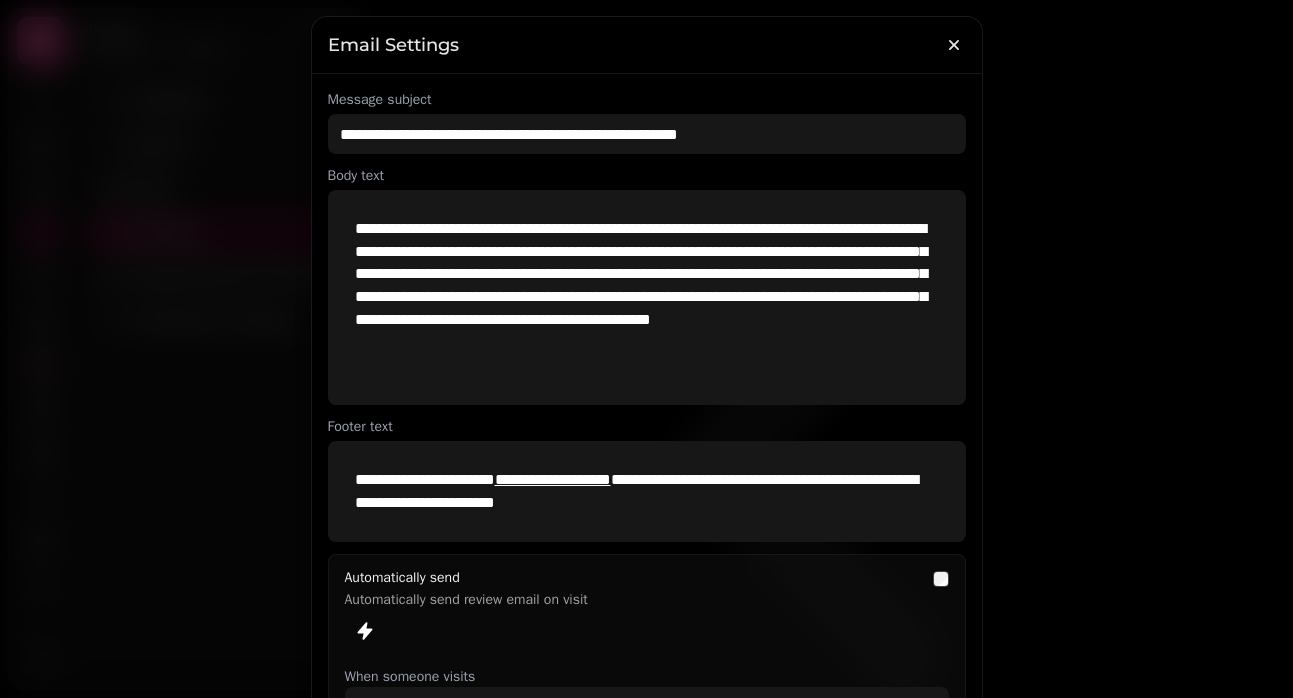 click on "Email Settings" at bounding box center [647, 45] 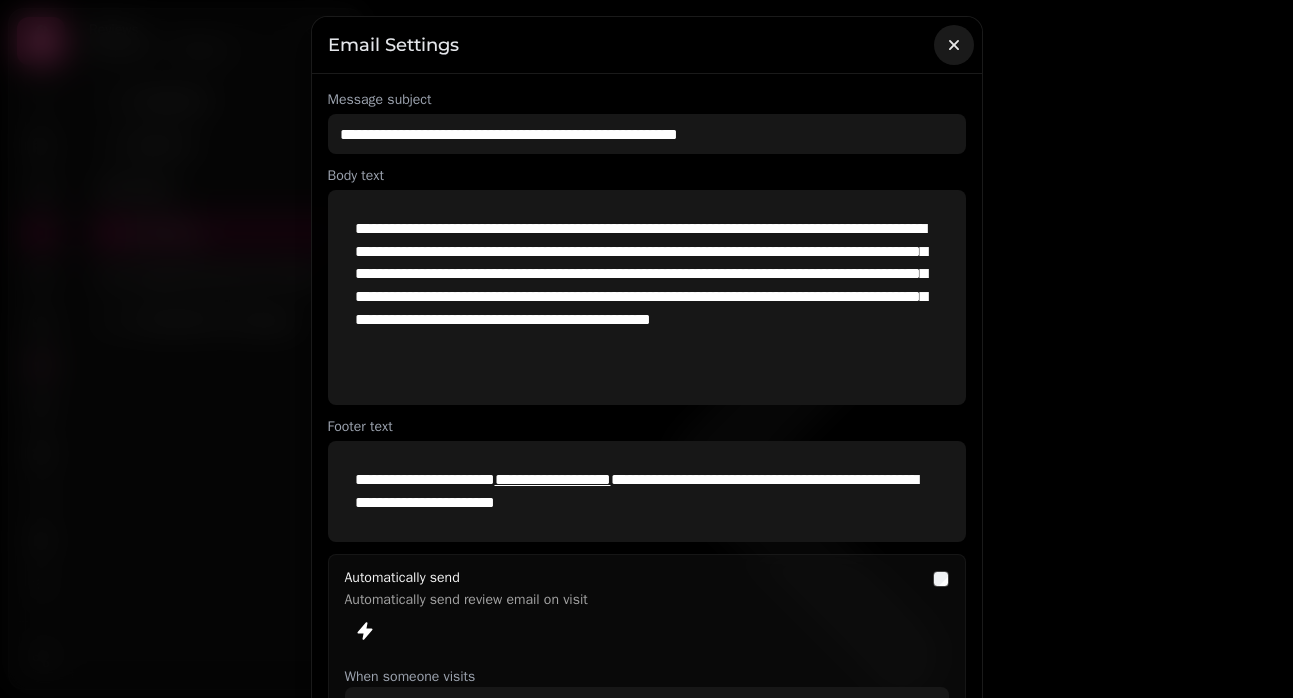 click 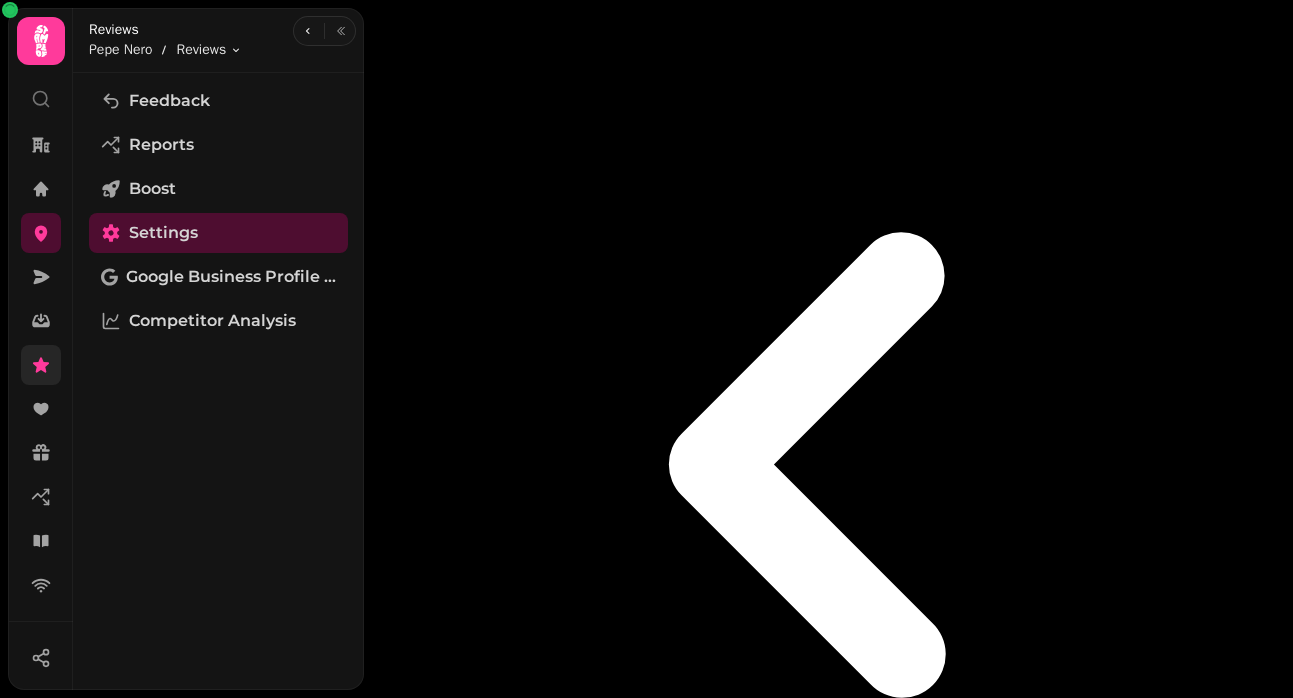 click on "Preview Save 9:41 reviews.stampede.ai" at bounding box center [988, 997] 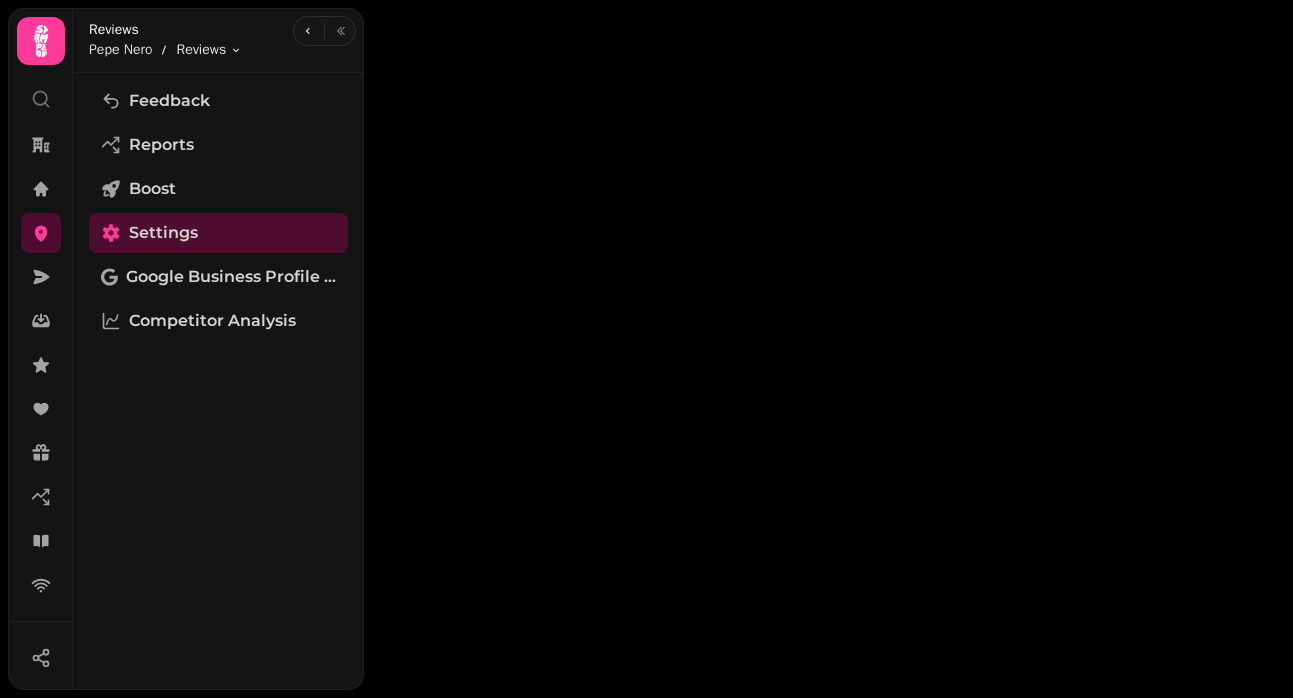 scroll, scrollTop: 0, scrollLeft: 0, axis: both 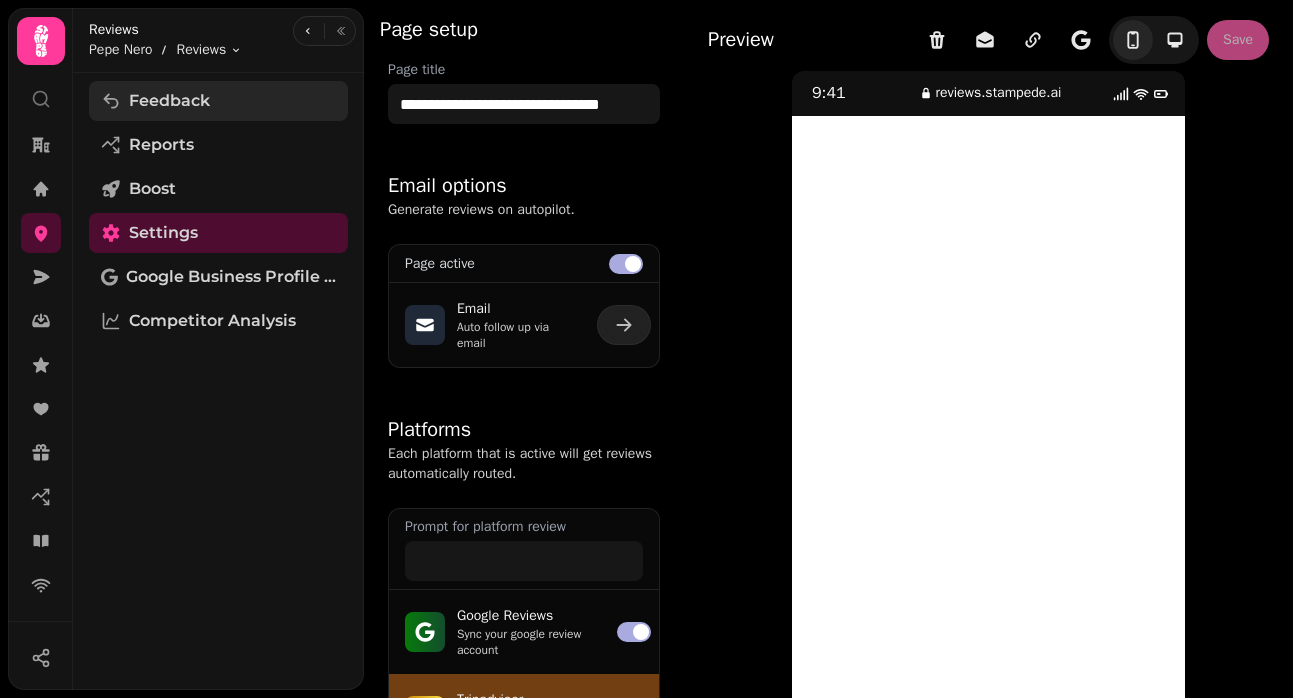 click on "Feedback" at bounding box center [218, 101] 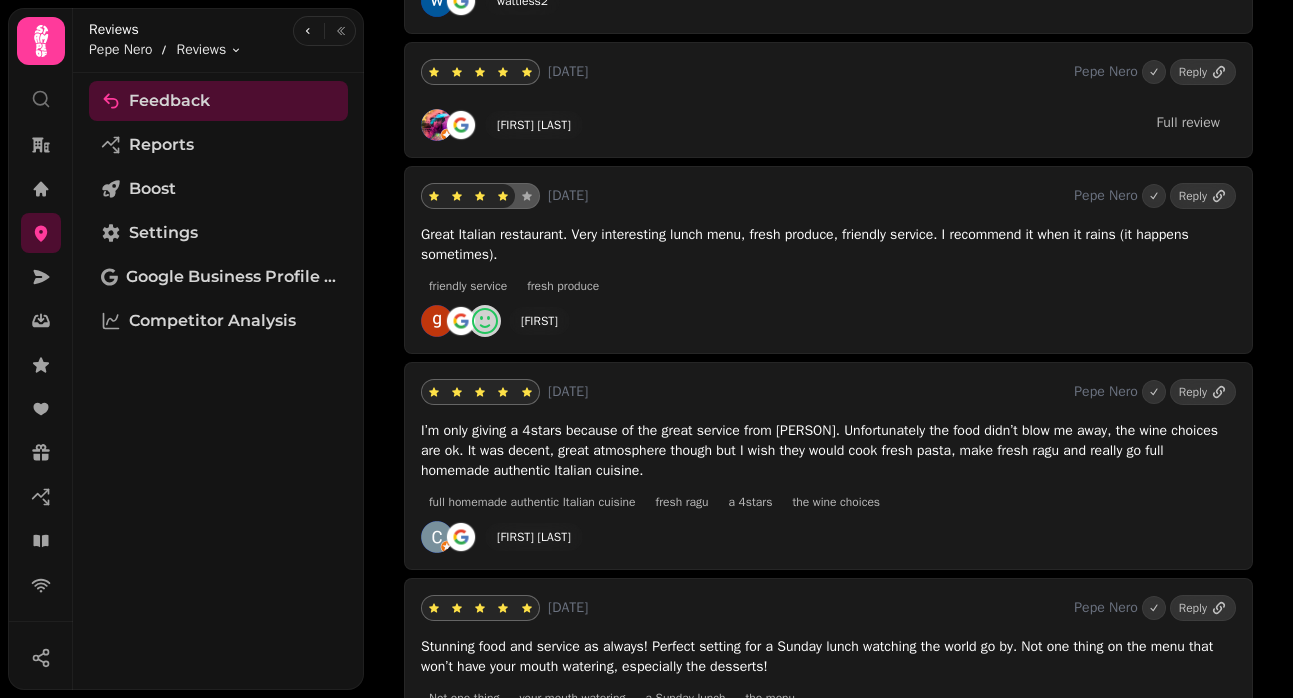scroll, scrollTop: 7680, scrollLeft: 0, axis: vertical 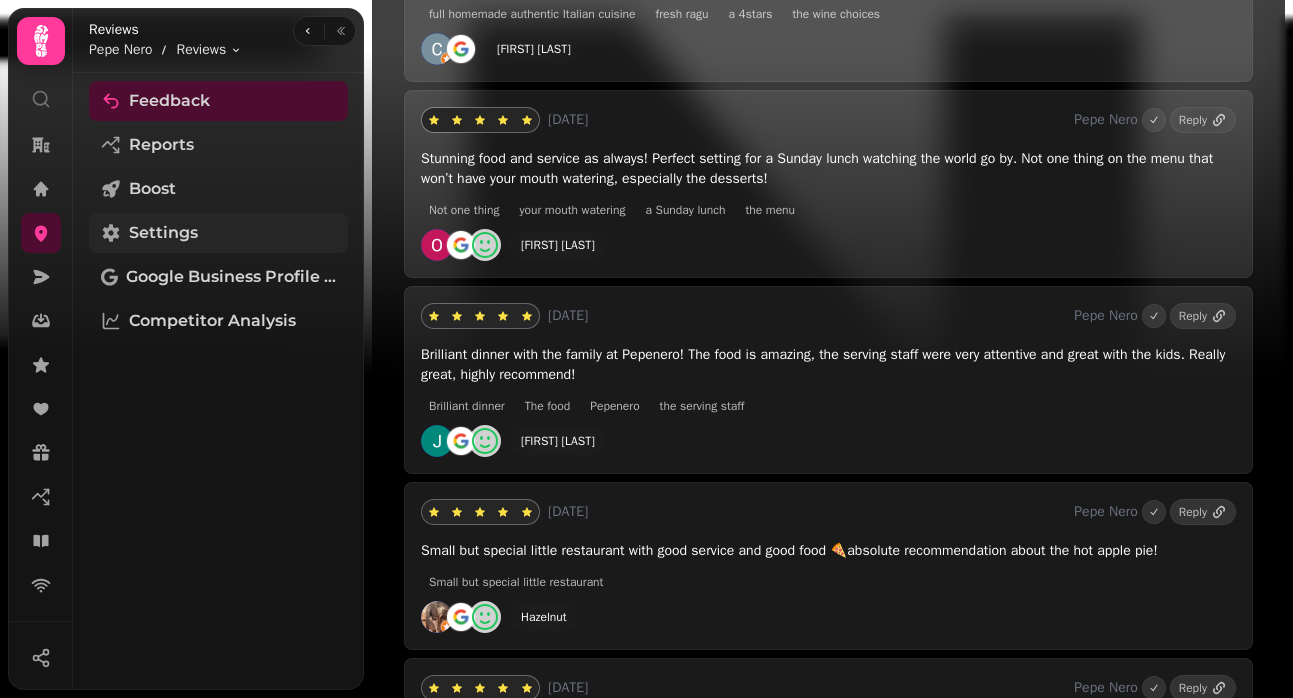 click on "Settings" at bounding box center (163, 233) 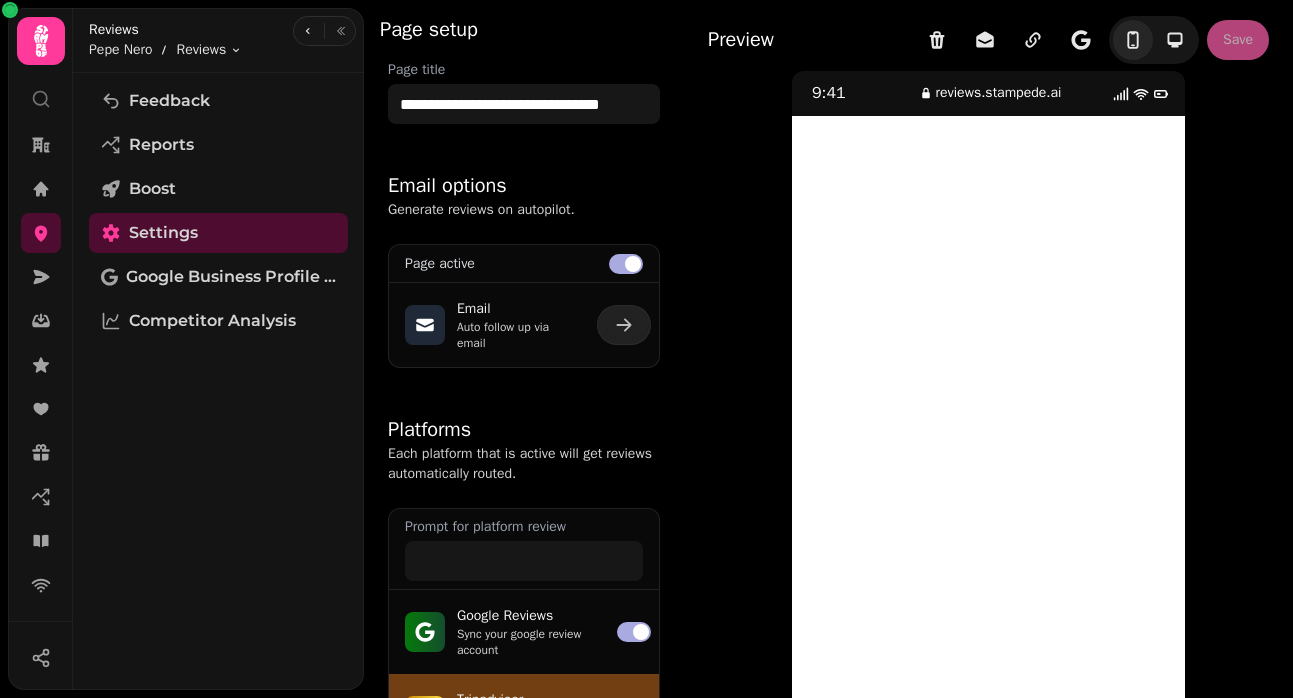click on "Platforms" at bounding box center [524, 430] 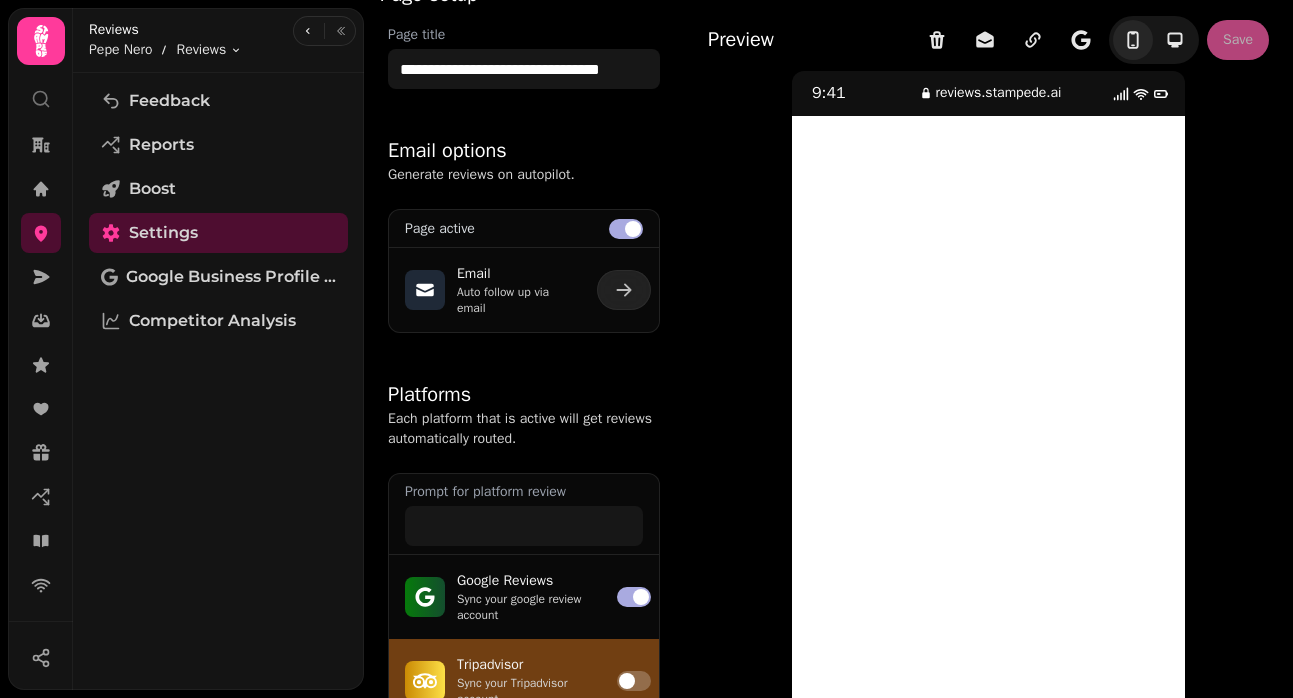 scroll, scrollTop: 30, scrollLeft: 0, axis: vertical 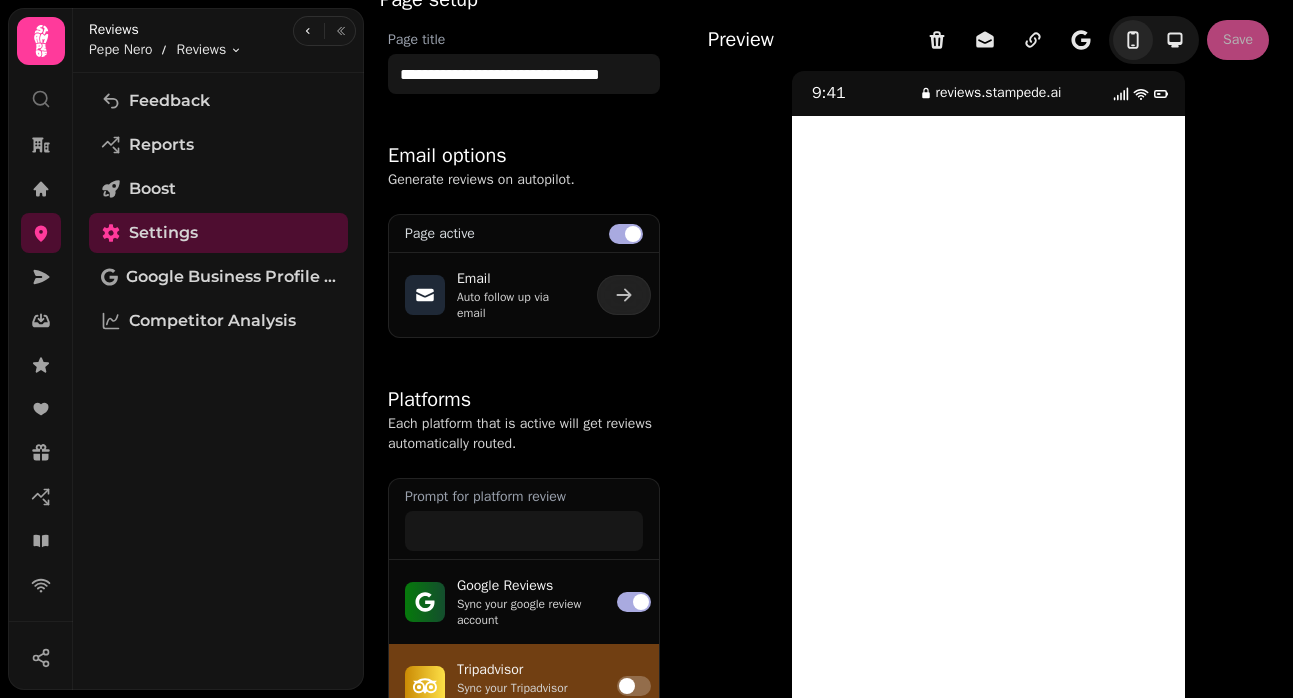 click on "Email" at bounding box center [515, 279] 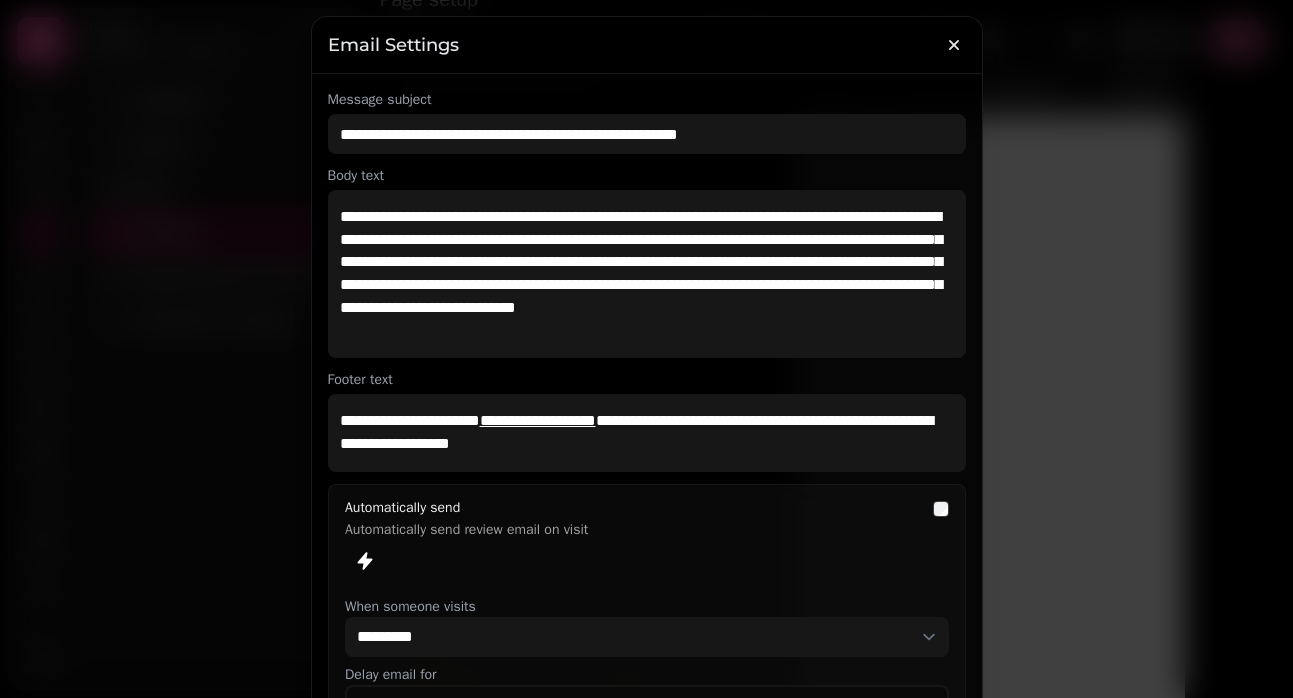 scroll, scrollTop: 275, scrollLeft: 0, axis: vertical 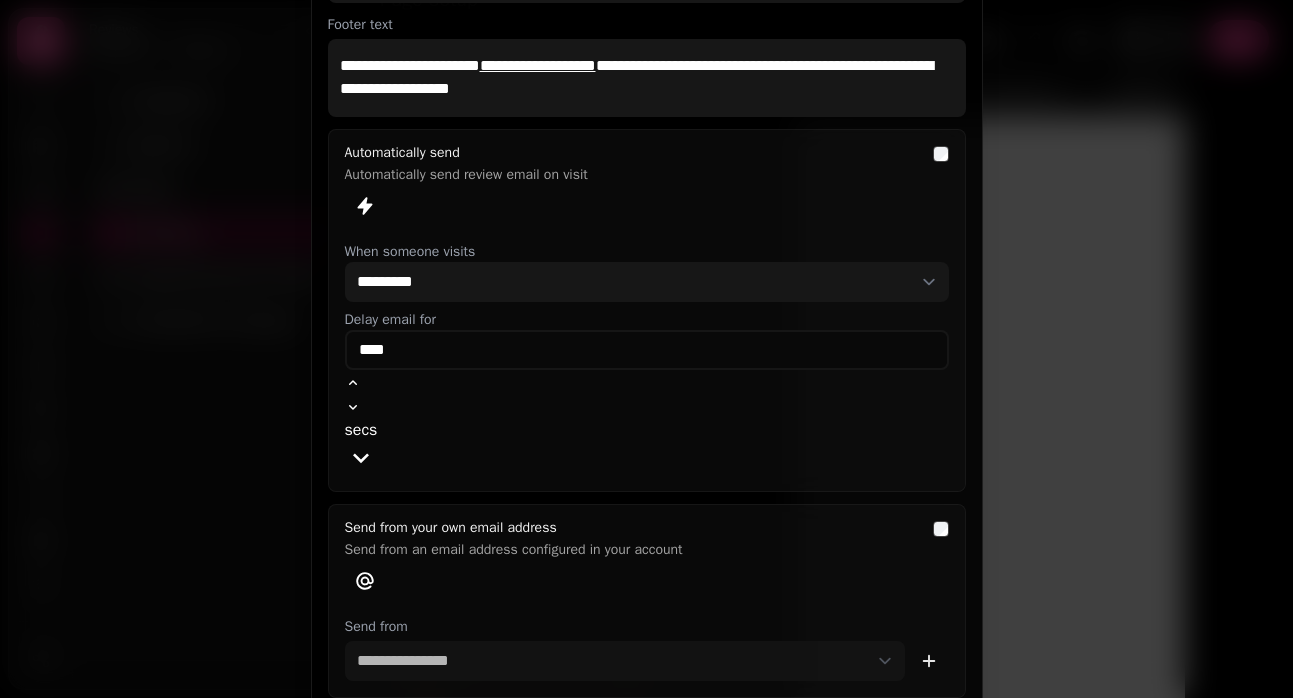 click on "Send from an email address configured in your account" at bounding box center [633, 546] 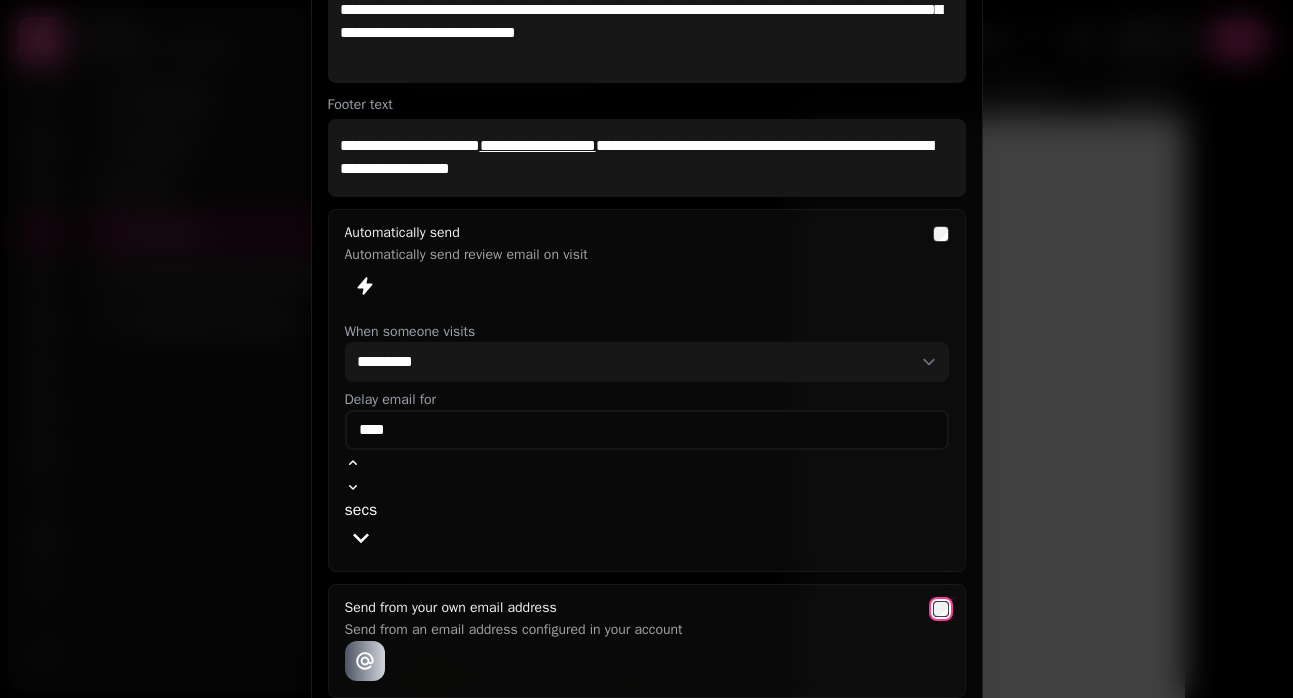scroll, scrollTop: 0, scrollLeft: 0, axis: both 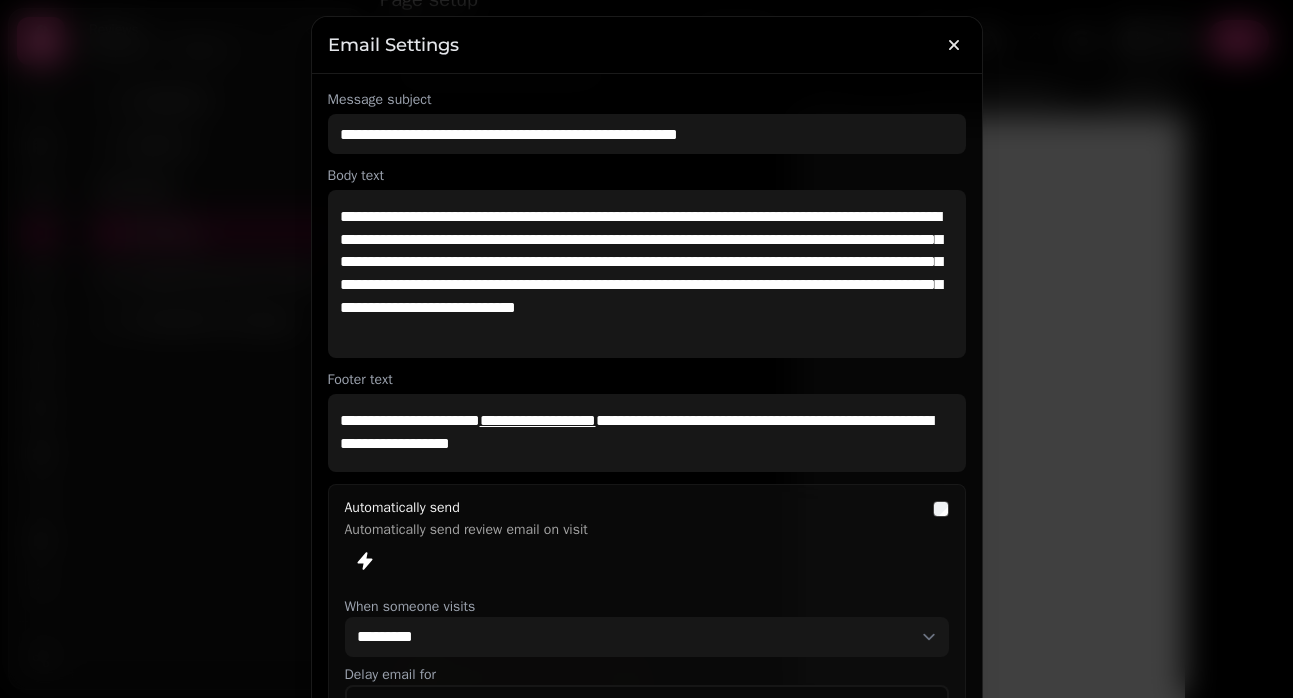 click at bounding box center [646, 349] 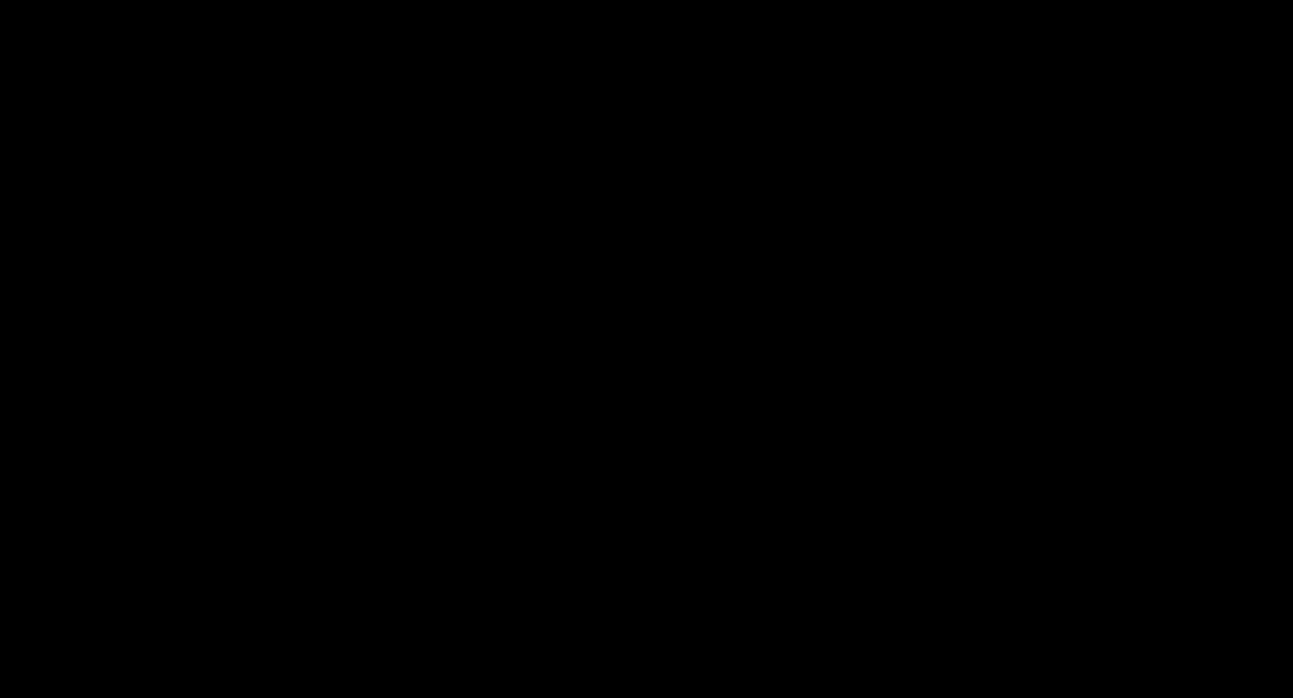 scroll, scrollTop: 0, scrollLeft: 0, axis: both 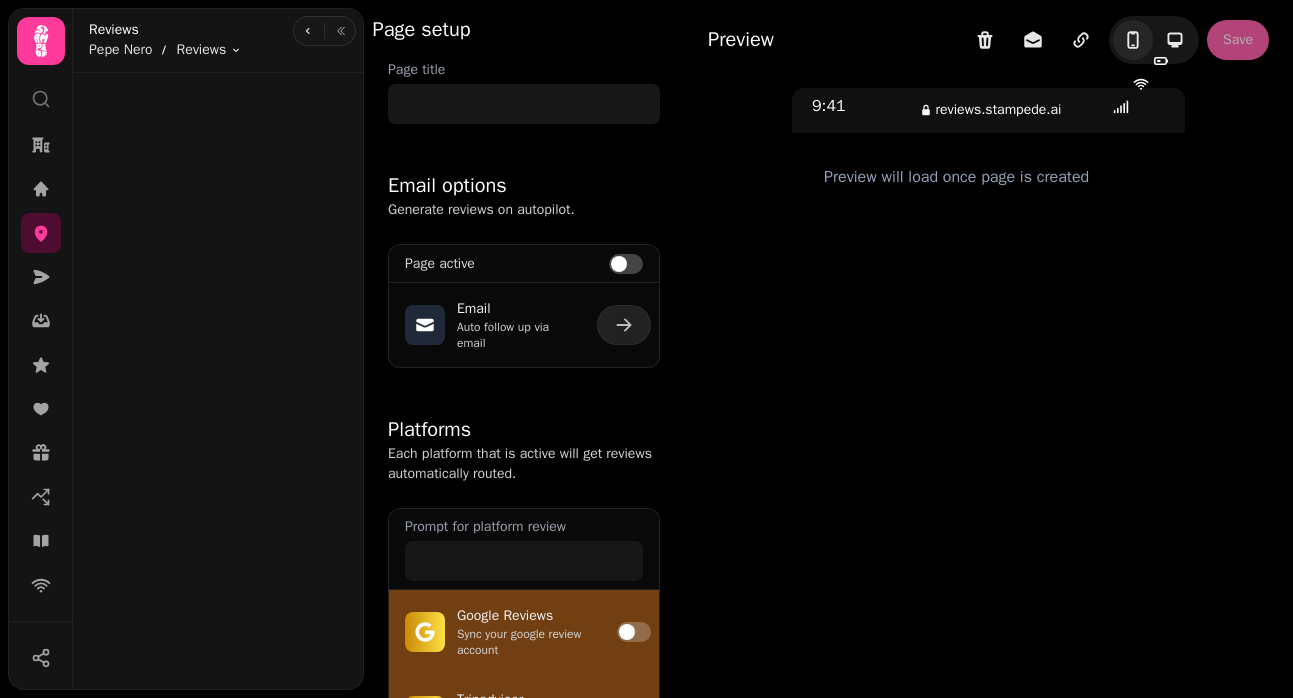 type on "**********" 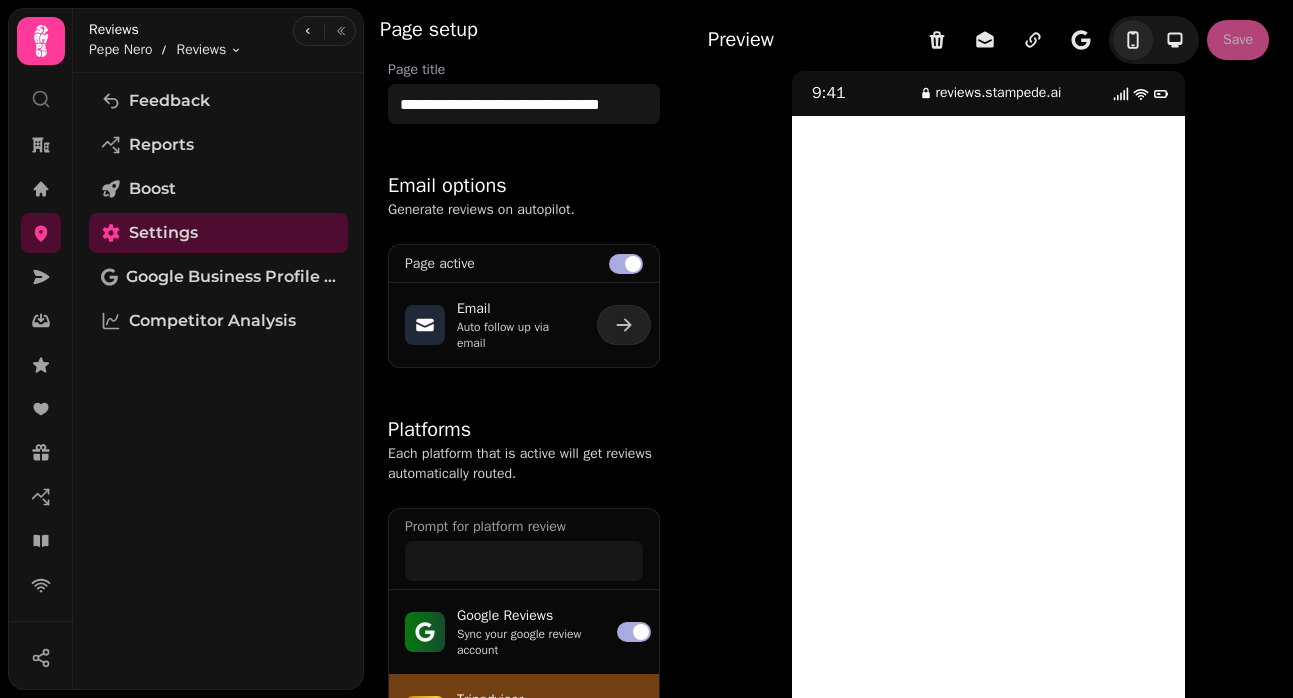 click on "Email" at bounding box center [515, 309] 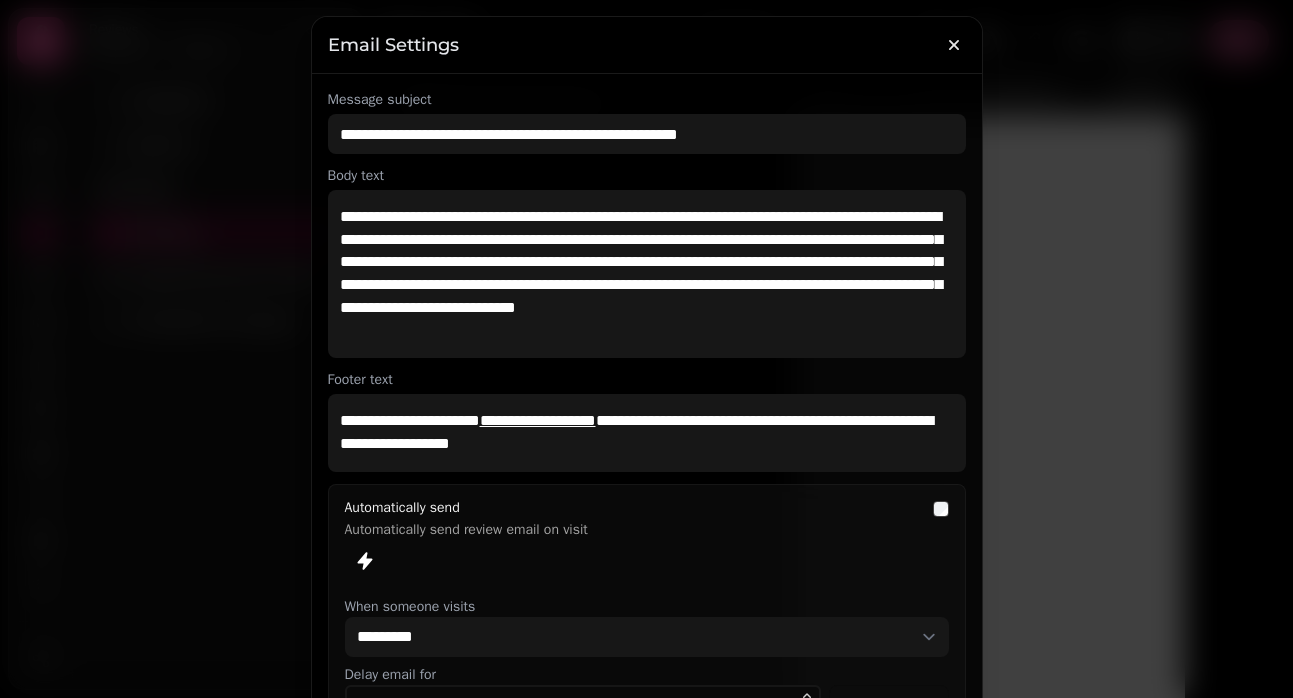 scroll, scrollTop: 275, scrollLeft: 0, axis: vertical 